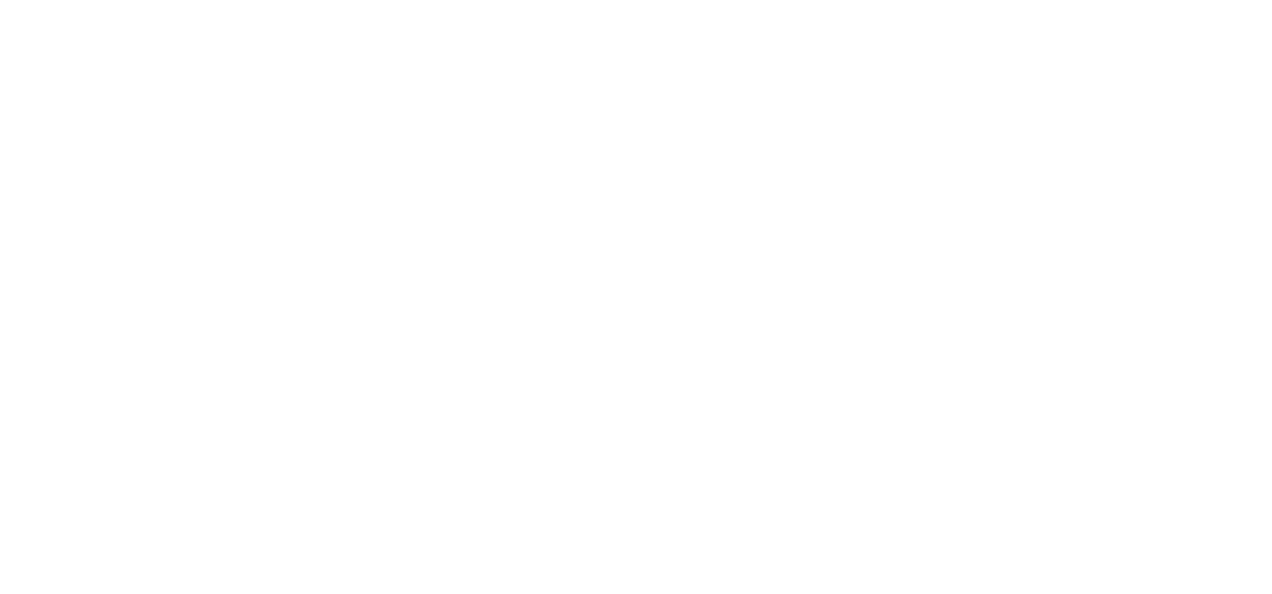 scroll, scrollTop: 0, scrollLeft: 0, axis: both 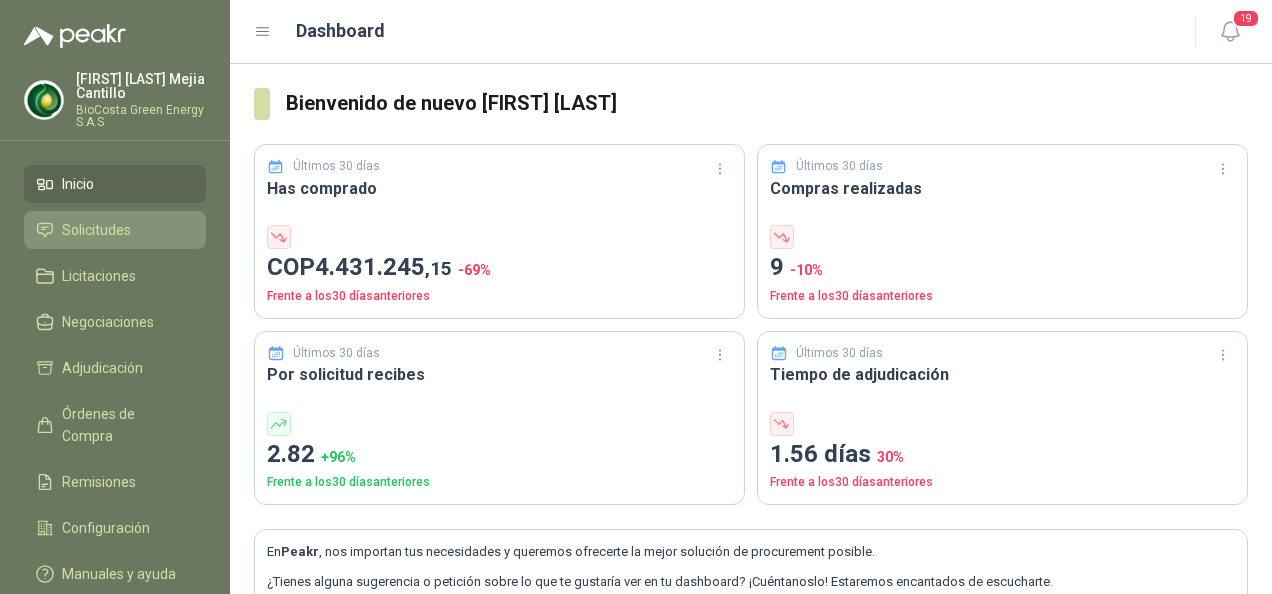 click on "Solicitudes" at bounding box center [115, 230] 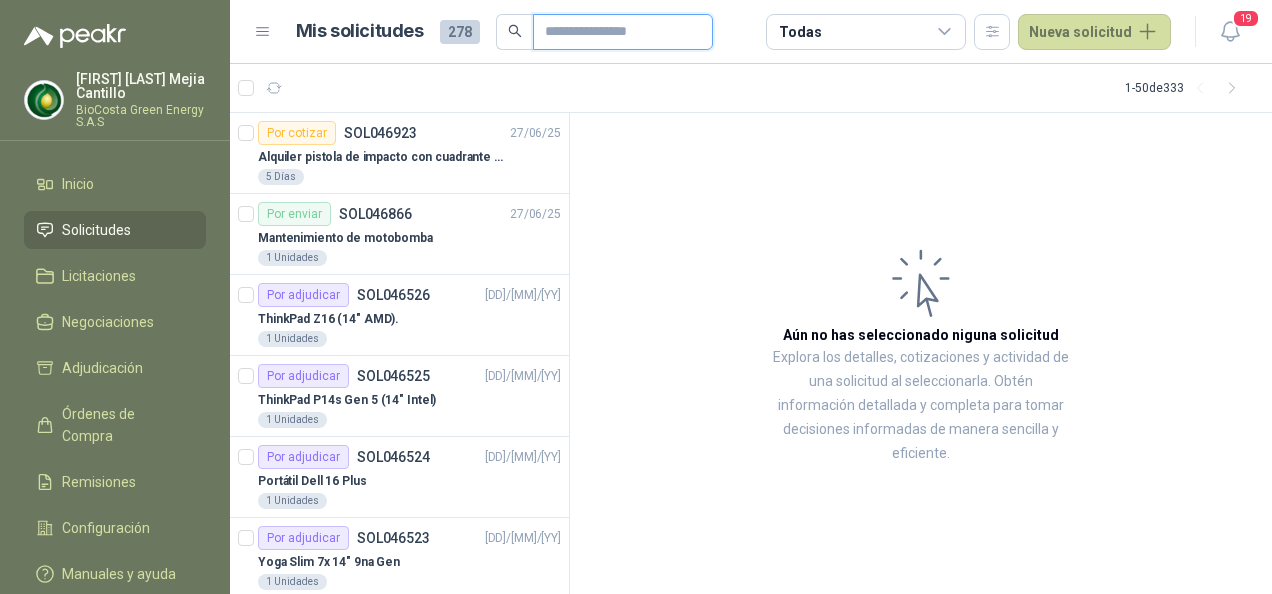 click at bounding box center (615, 32) 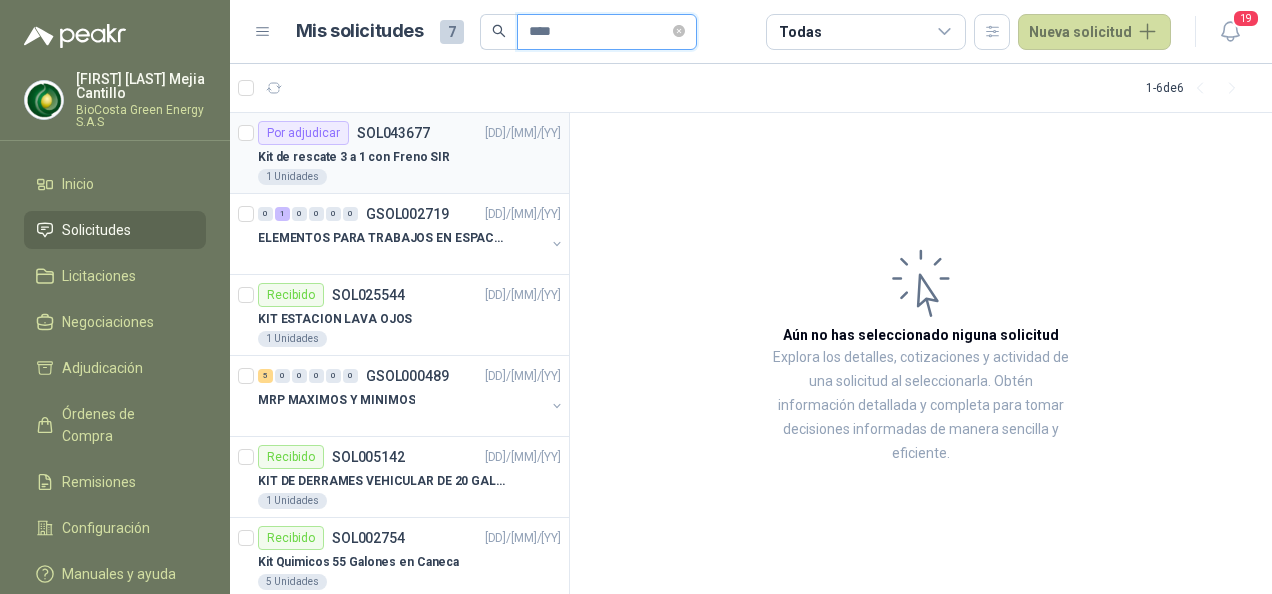 type on "***" 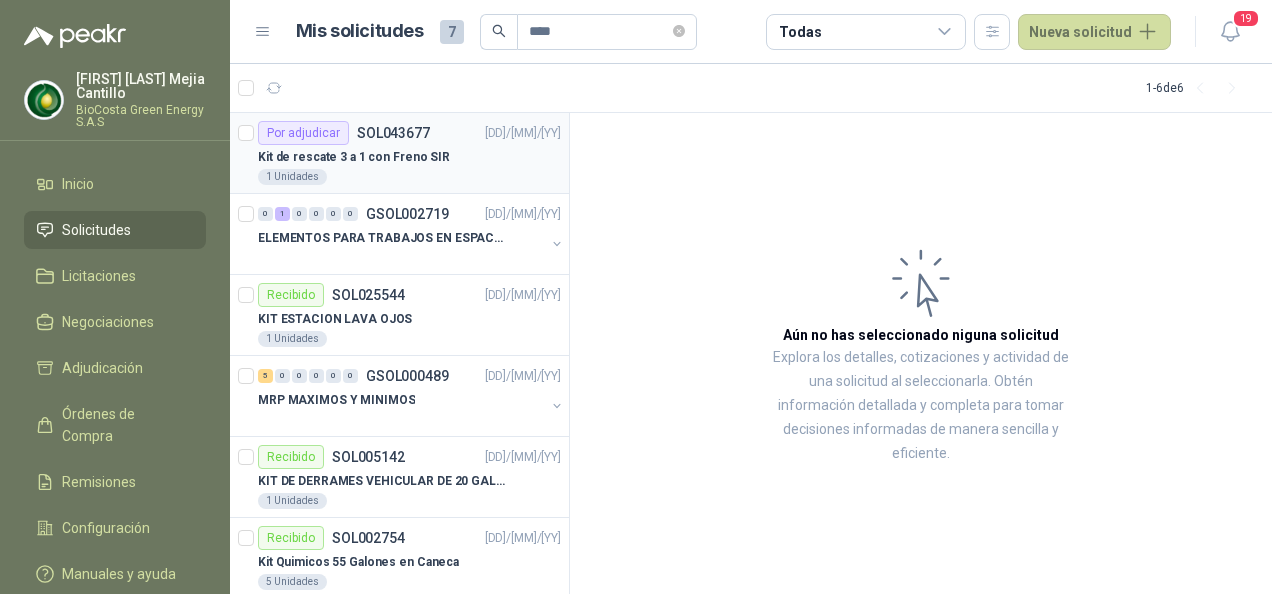 click on "Por adjudicar SOL043677 [DD]/[MM]/[YY]   Kit de rescate 3 a 1 con Freno SIR 1   Unidades" at bounding box center (409, 133) 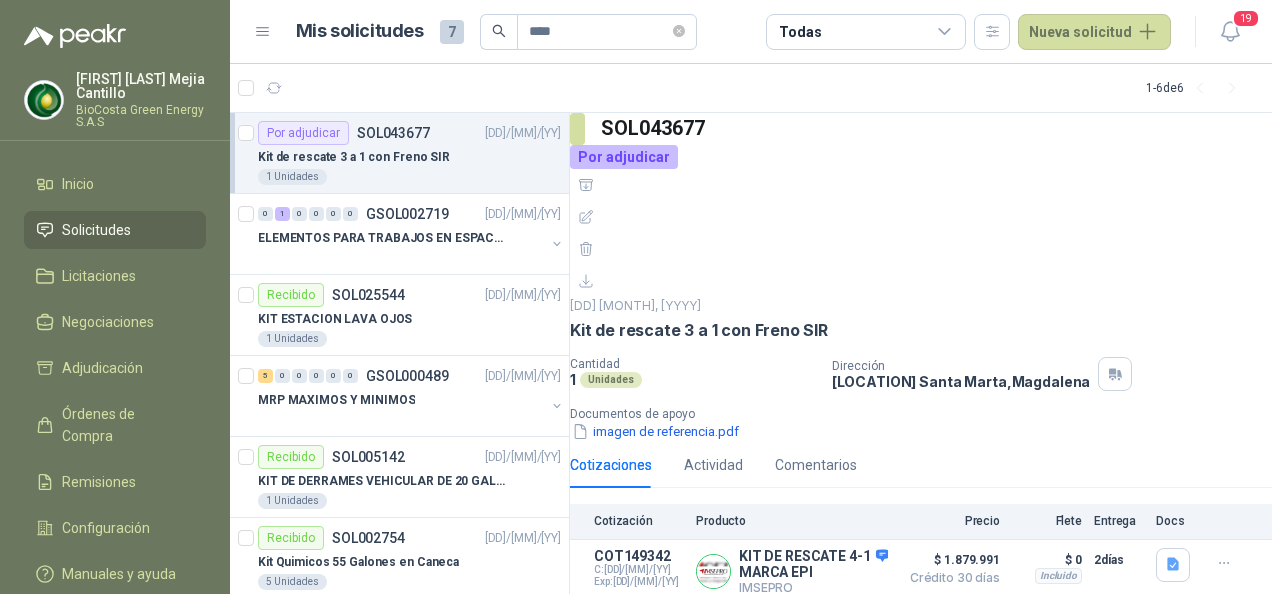 scroll, scrollTop: 73, scrollLeft: 0, axis: vertical 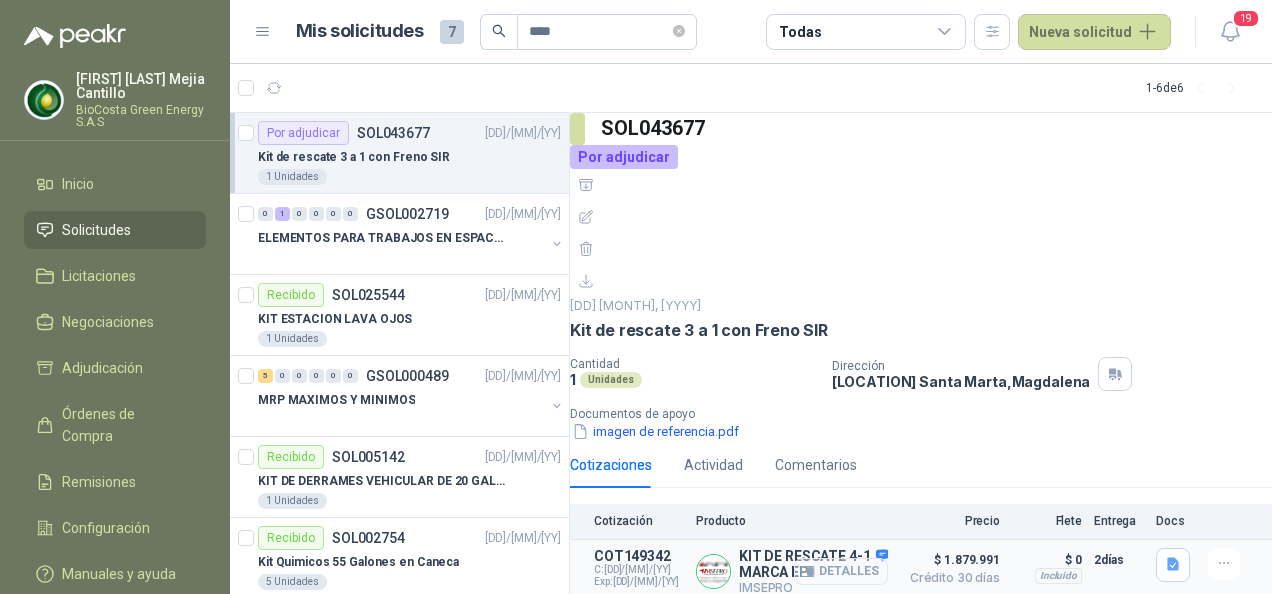click on "Detalles" at bounding box center (841, 571) 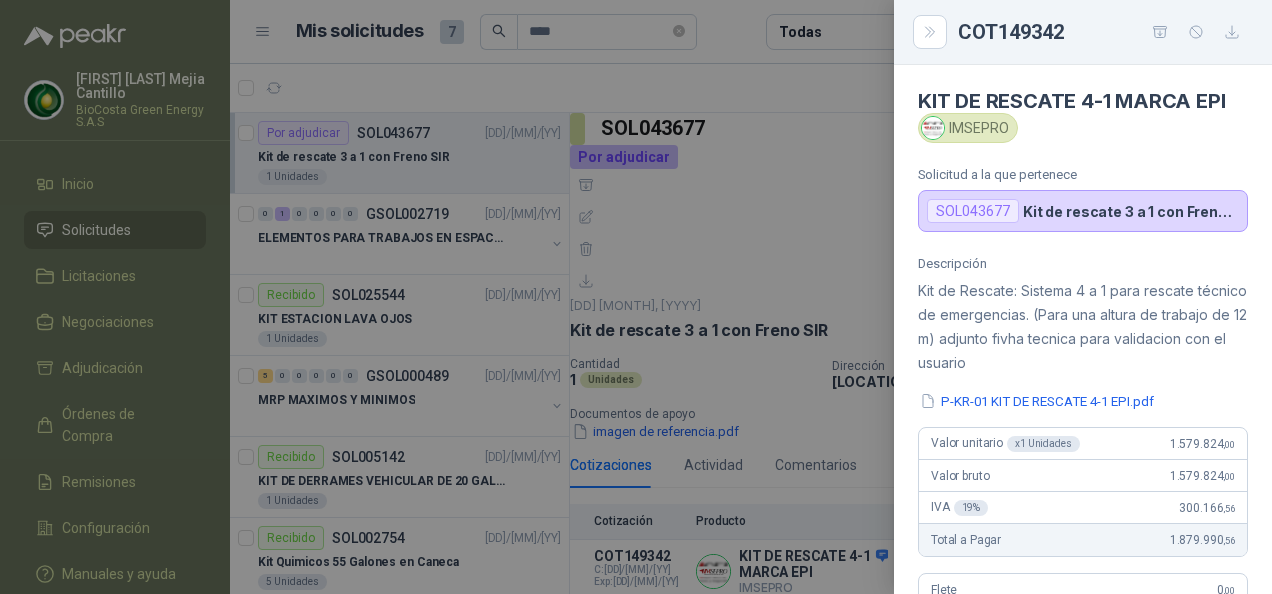 click at bounding box center [636, 297] 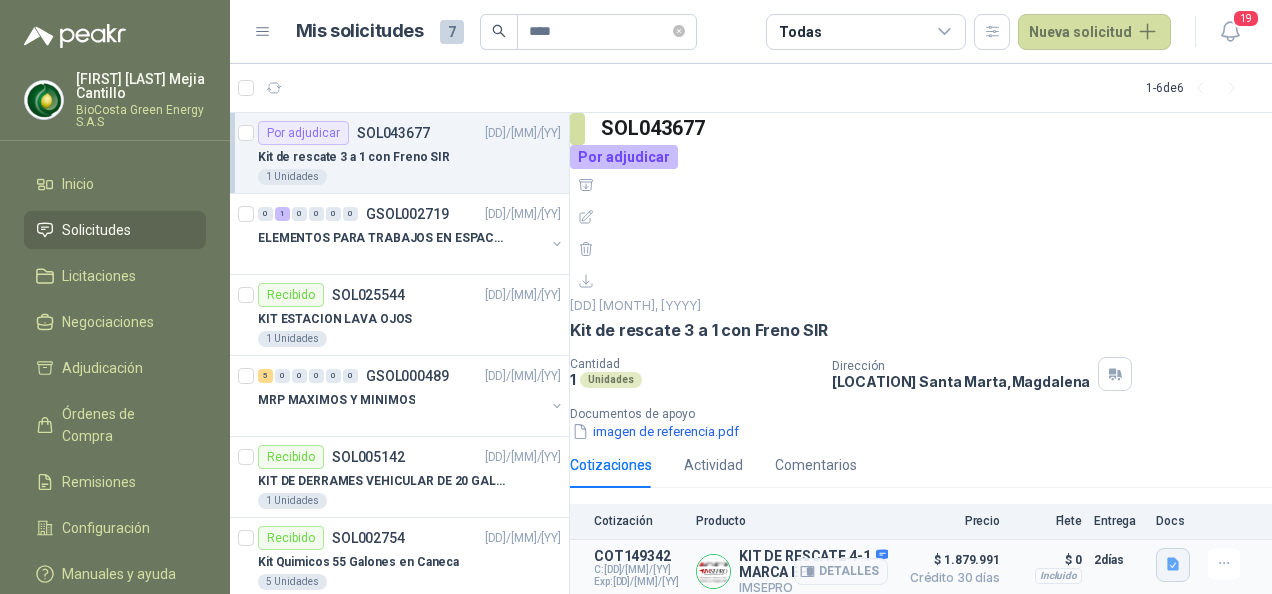 click at bounding box center (1173, 564) 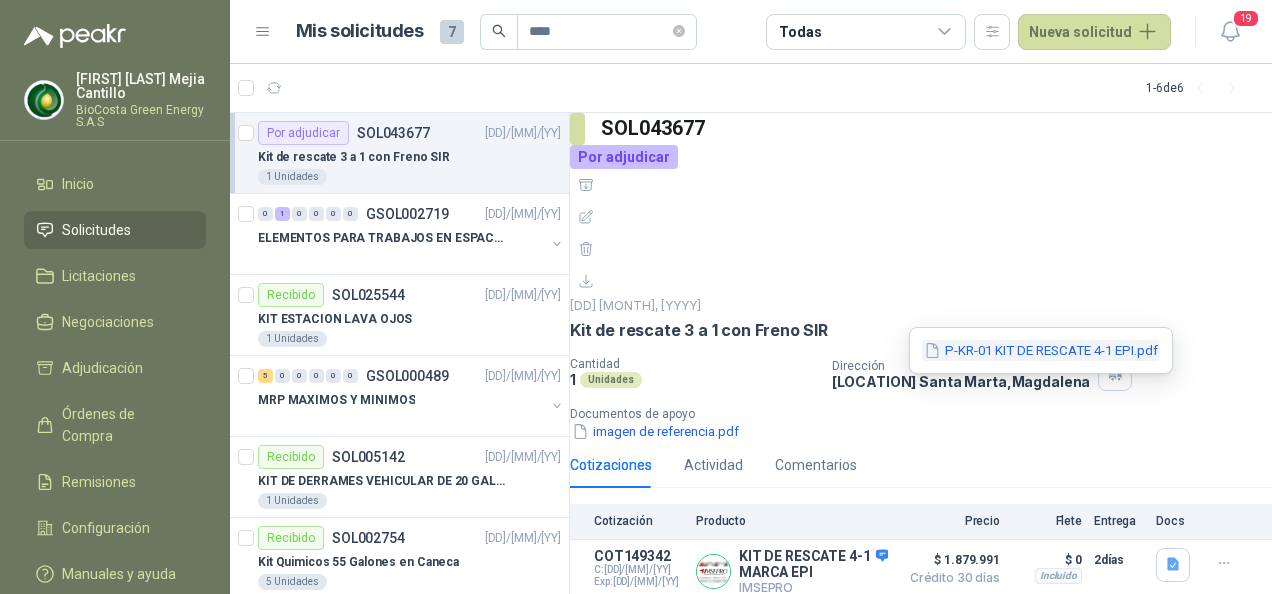 click on "P-KR-01 KIT DE RESCATE 4-1 EPI.pdf" at bounding box center [1041, 350] 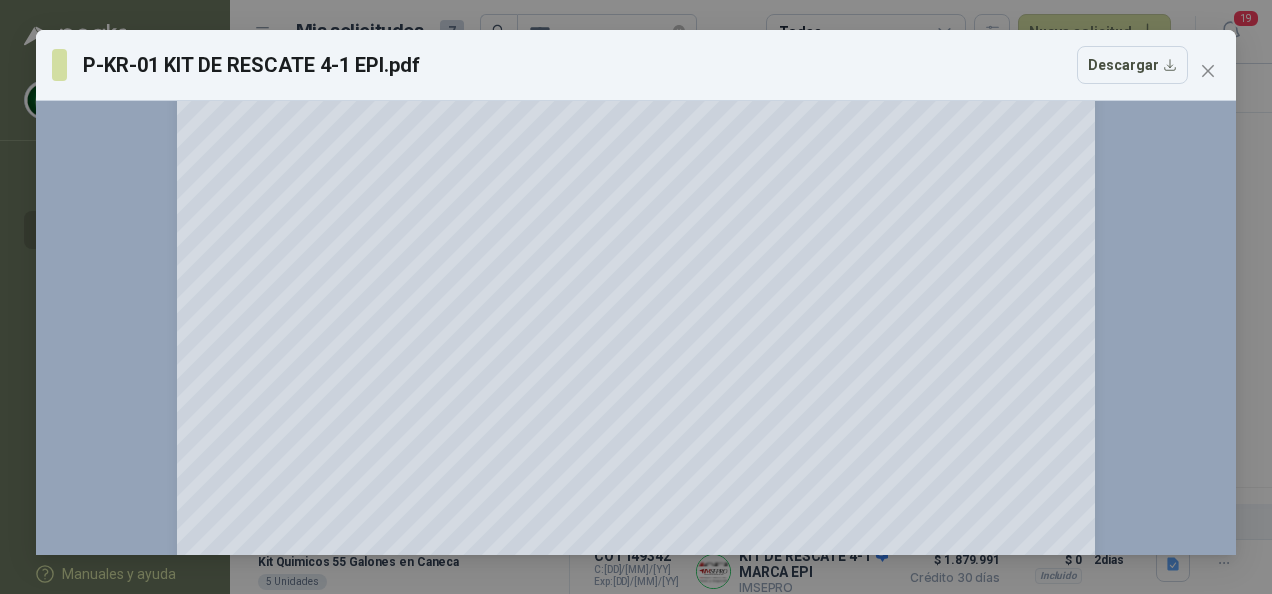 scroll, scrollTop: 1370, scrollLeft: 0, axis: vertical 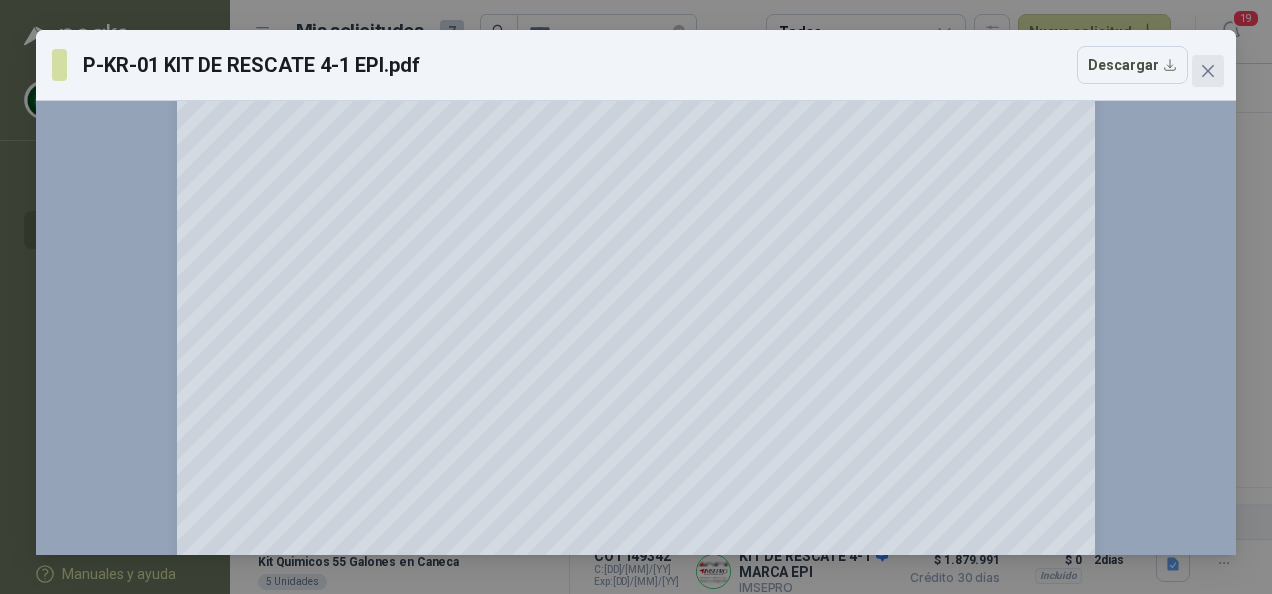 click at bounding box center [1208, 71] 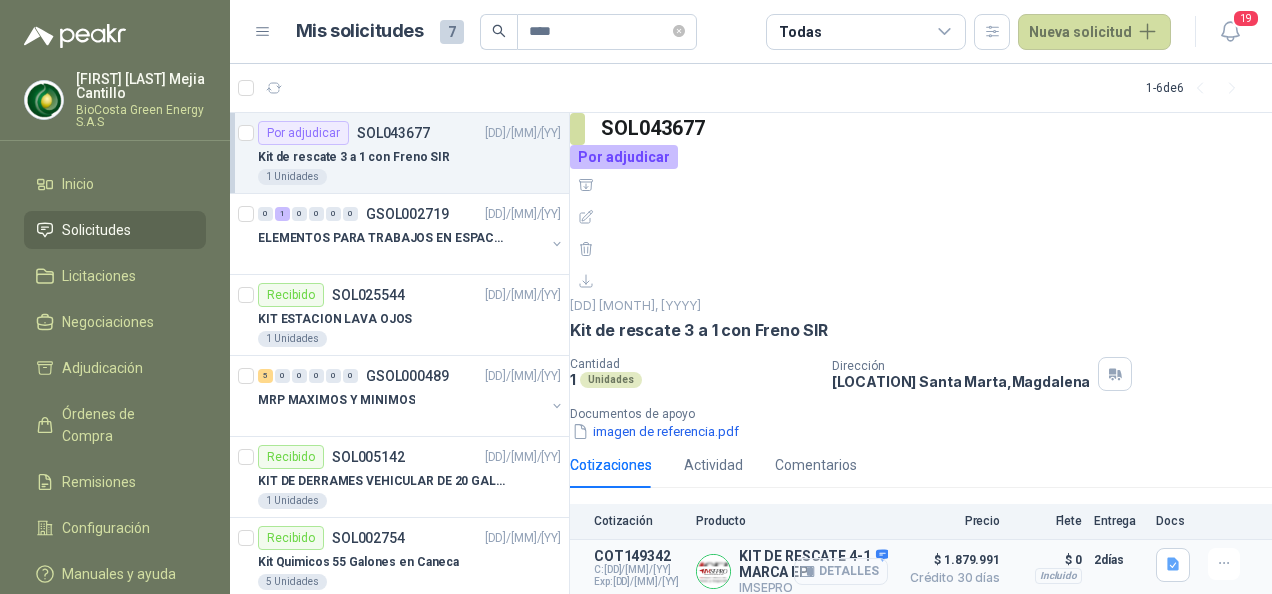 click on "Detalles" at bounding box center [841, 571] 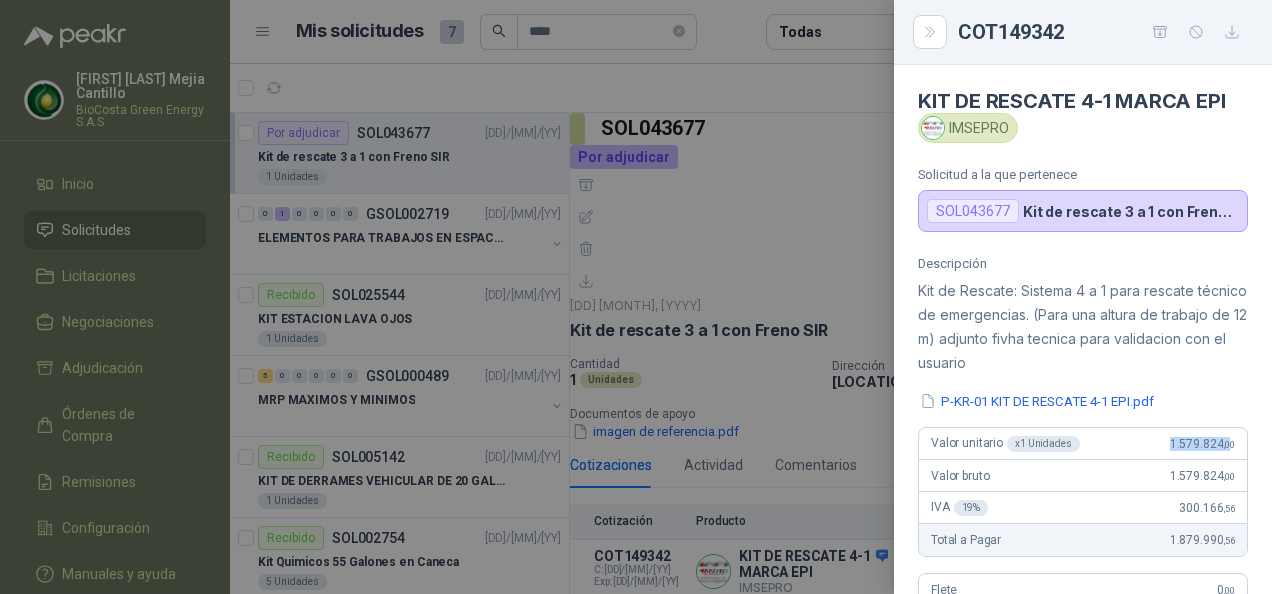 drag, startPoint x: 1163, startPoint y: 440, endPoint x: 1215, endPoint y: 440, distance: 52 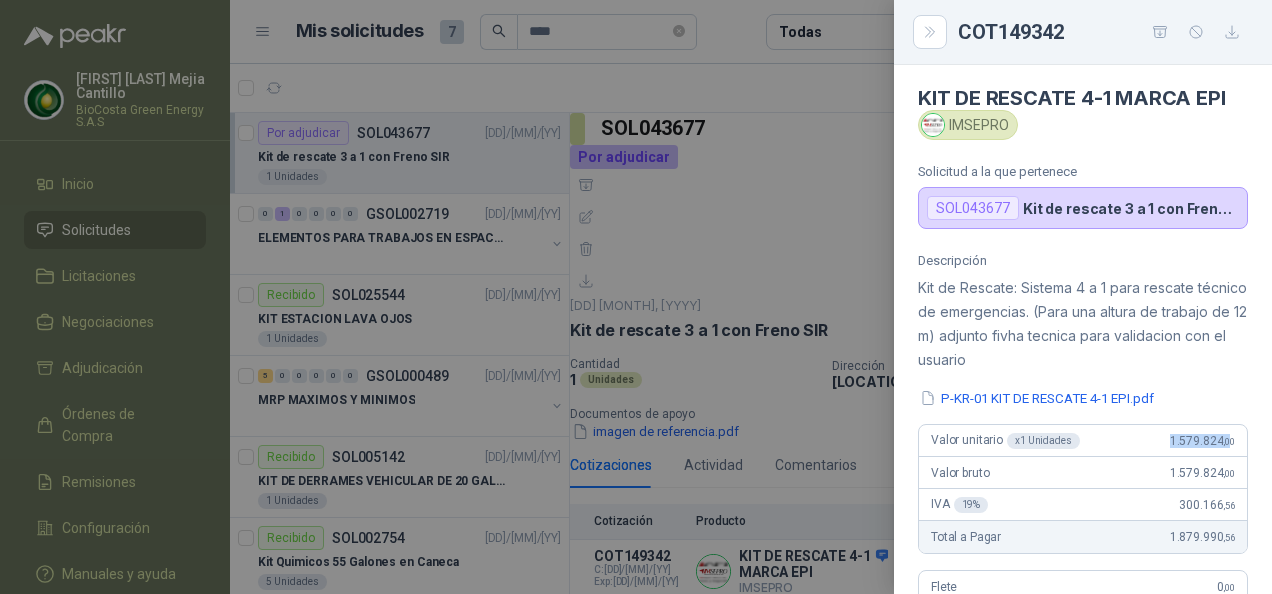 scroll, scrollTop: 0, scrollLeft: 0, axis: both 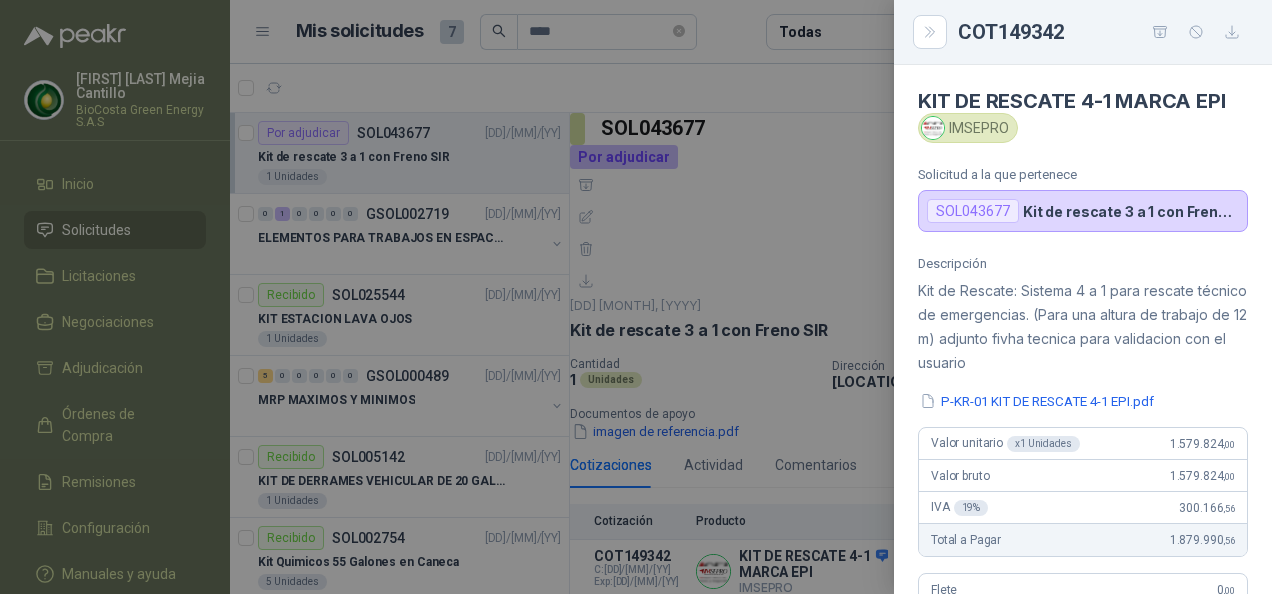 click at bounding box center [636, 297] 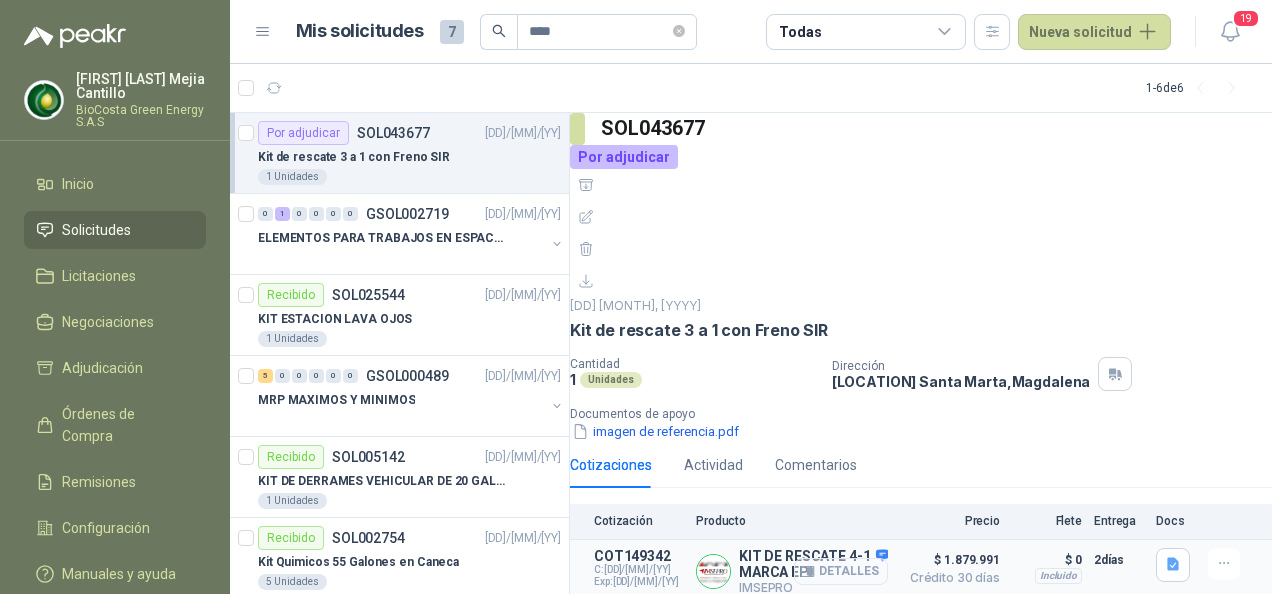 click on "Detalles" at bounding box center (841, 571) 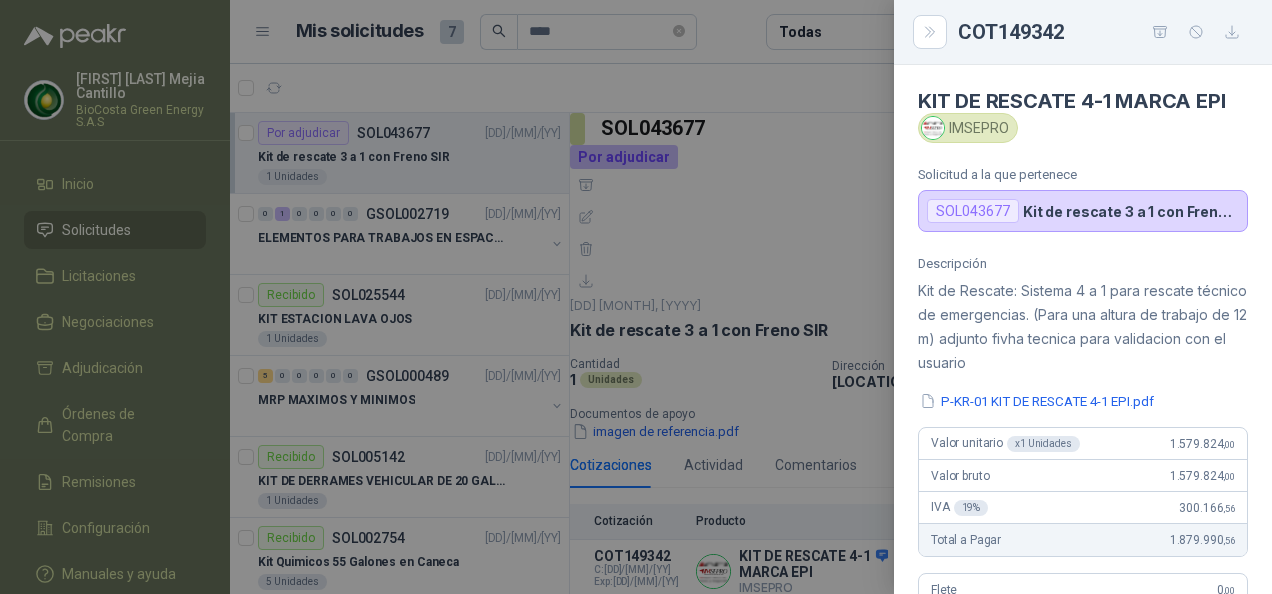click at bounding box center [1196, 32] 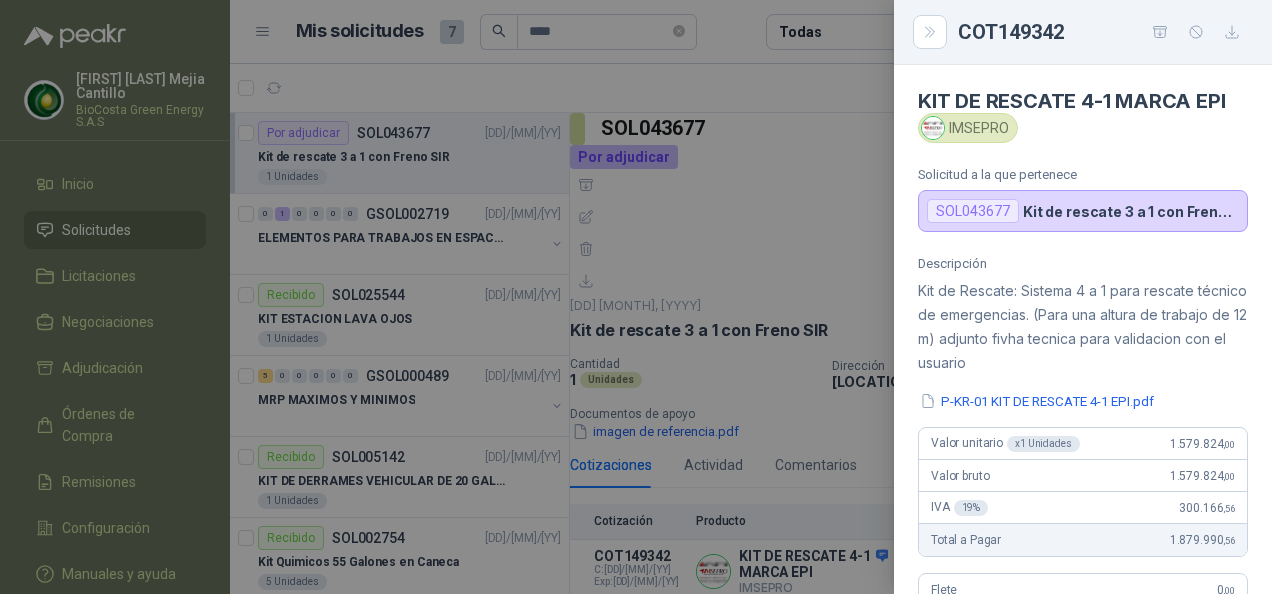click at bounding box center (636, 297) 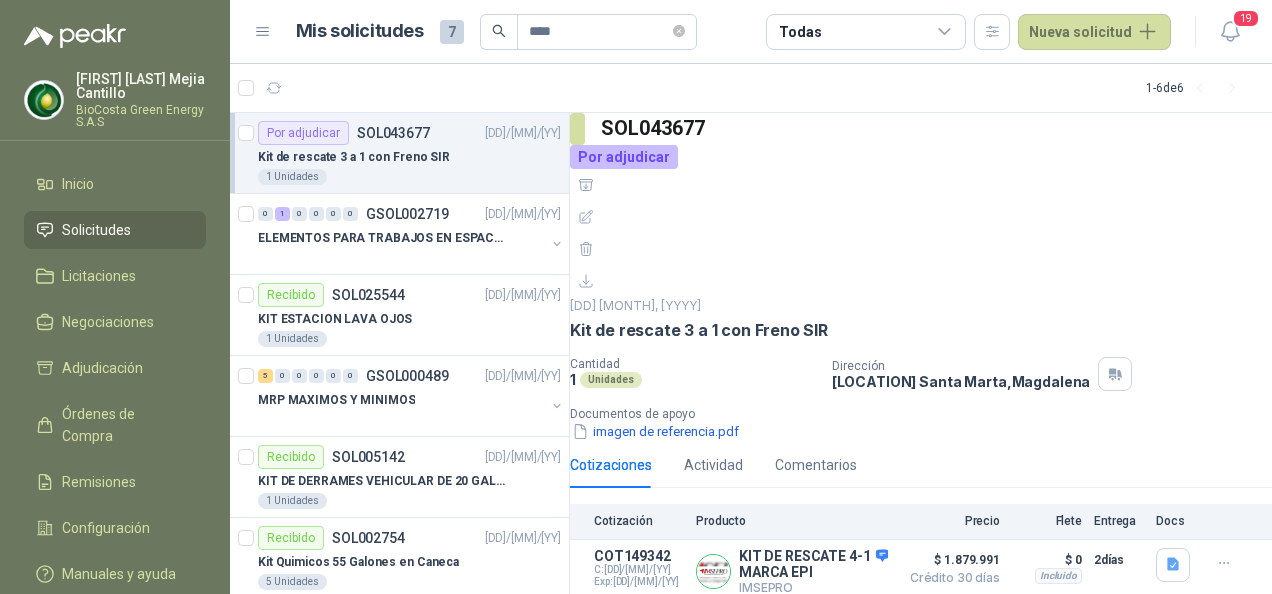 click on "Detalles" at bounding box center [841, 643] 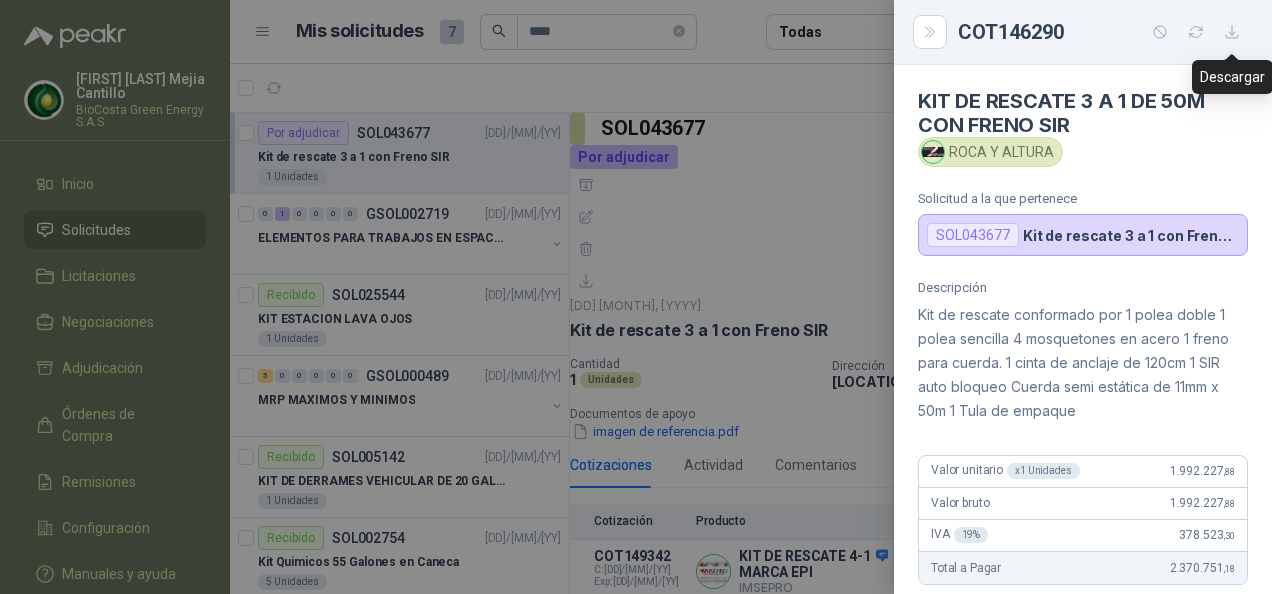 click at bounding box center (1232, 32) 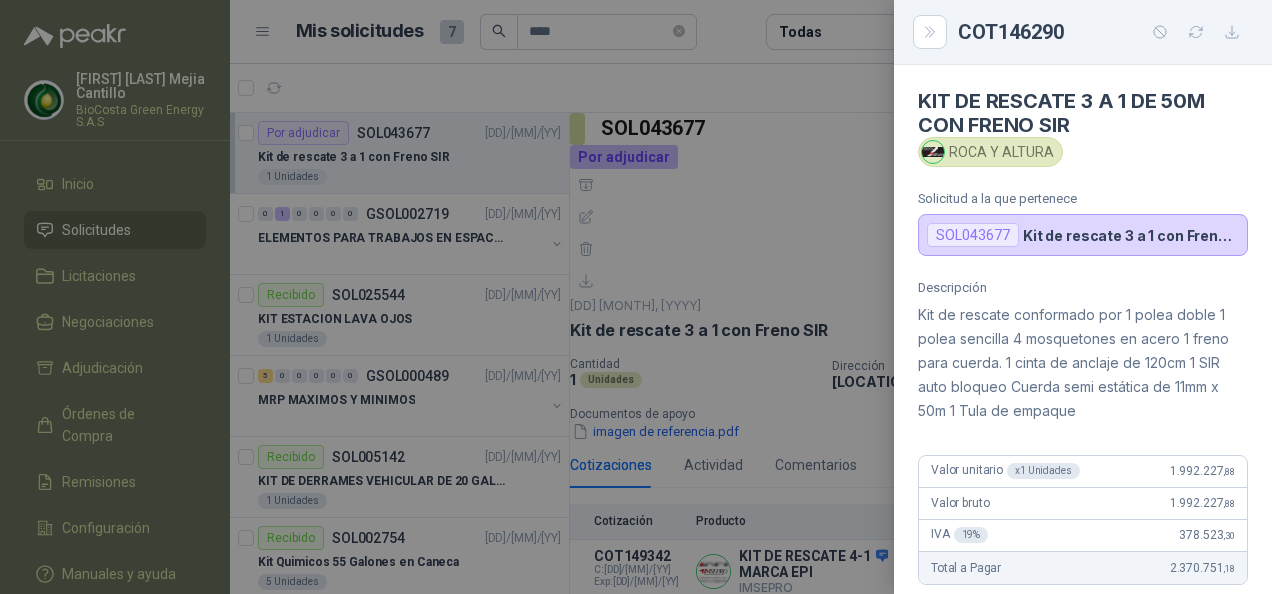 click at bounding box center [636, 297] 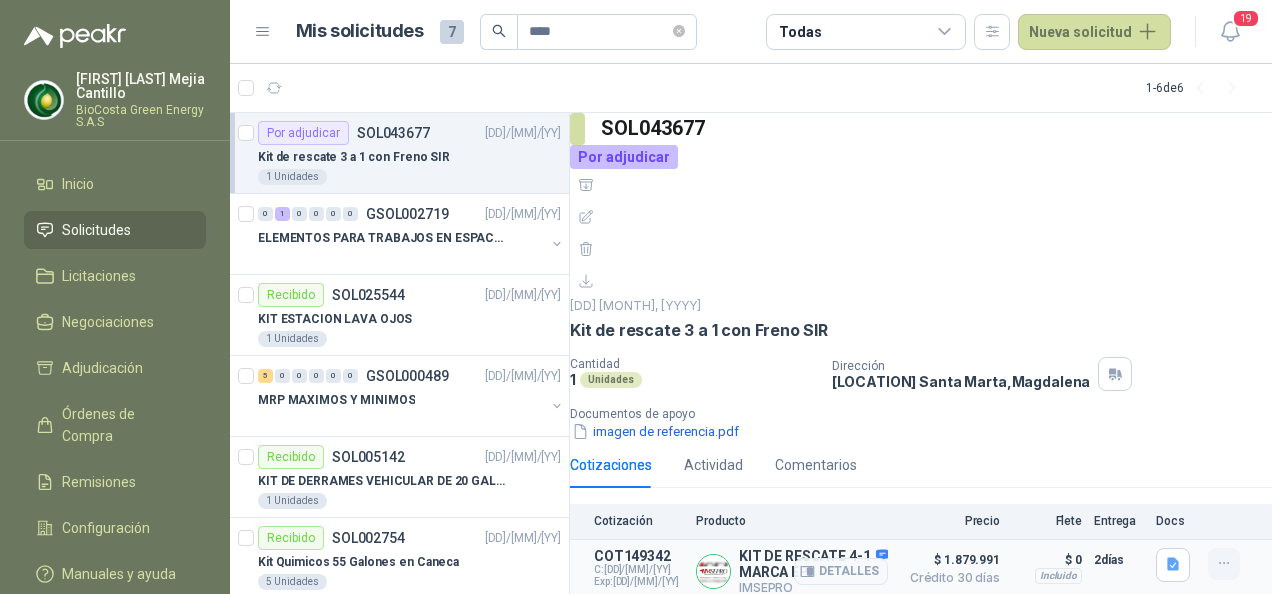 click at bounding box center [1224, 564] 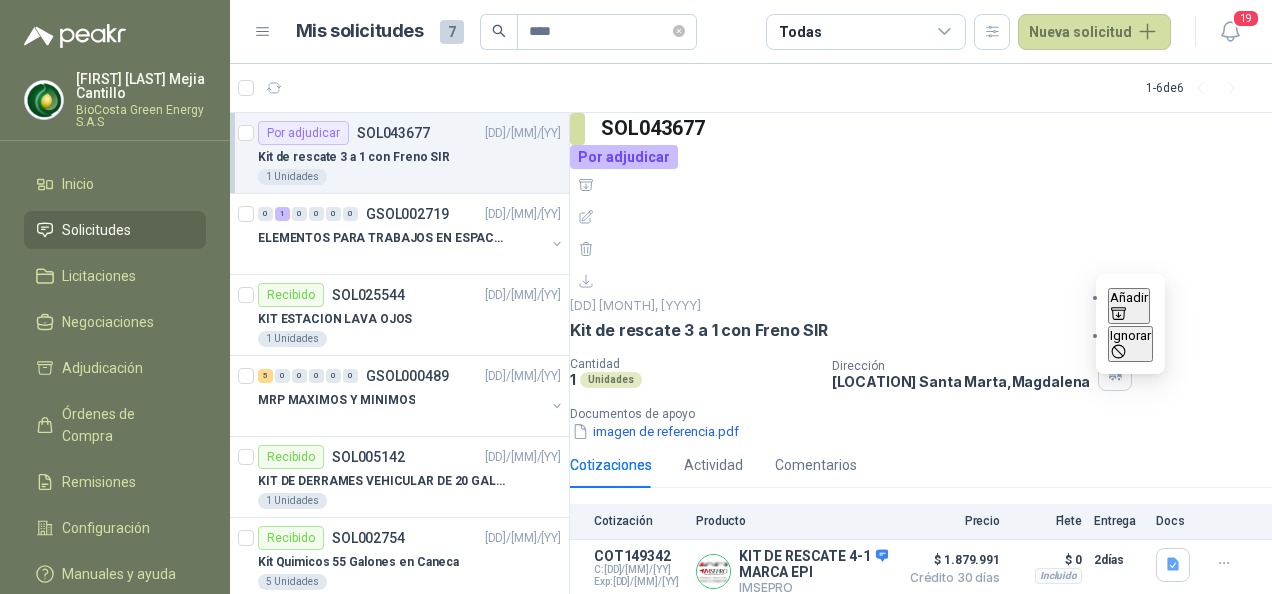 click on "Añadir" at bounding box center [1129, 306] 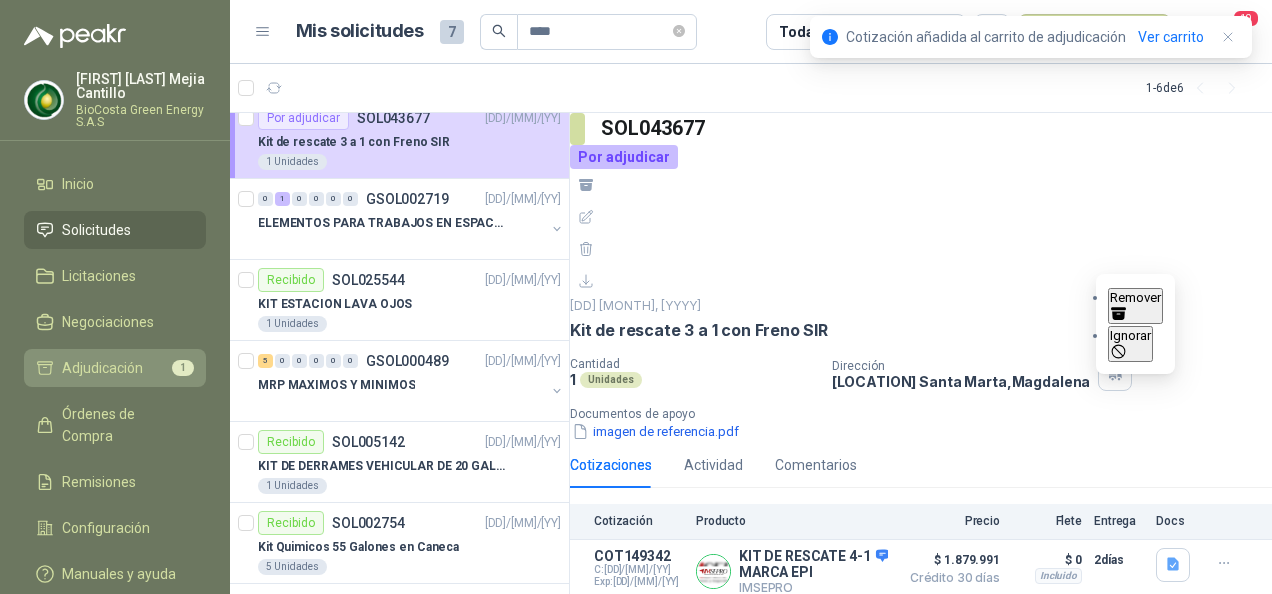 scroll, scrollTop: 30, scrollLeft: 0, axis: vertical 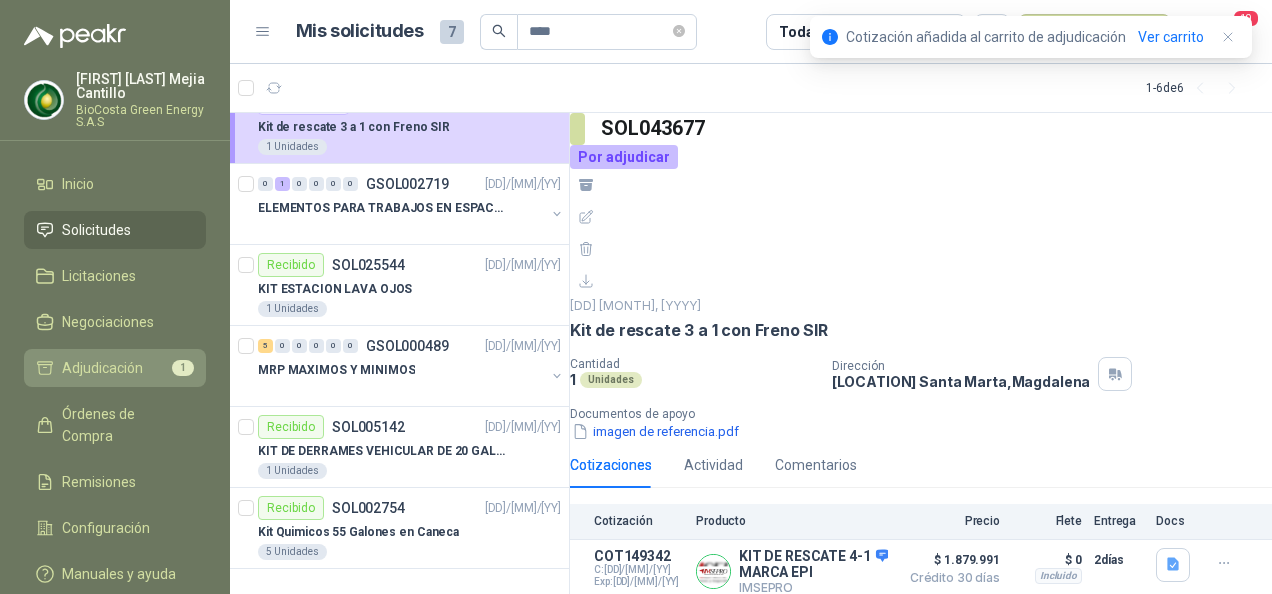 click on "Adjudicación" at bounding box center (102, 368) 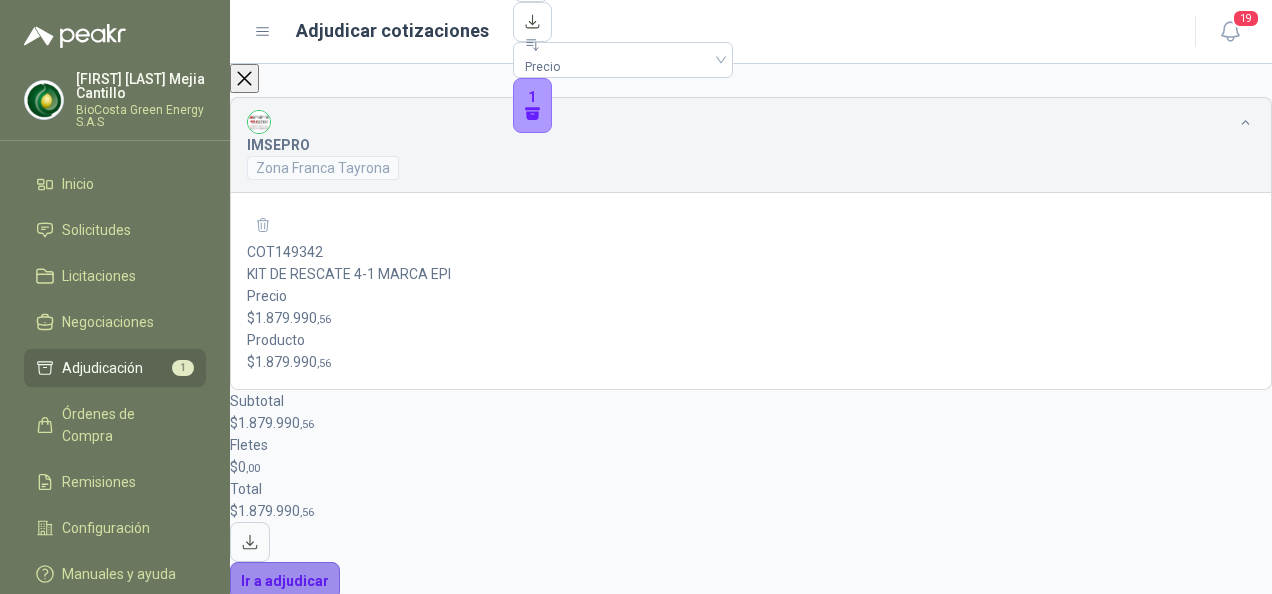 click on "Ir a adjudicar" at bounding box center [285, 581] 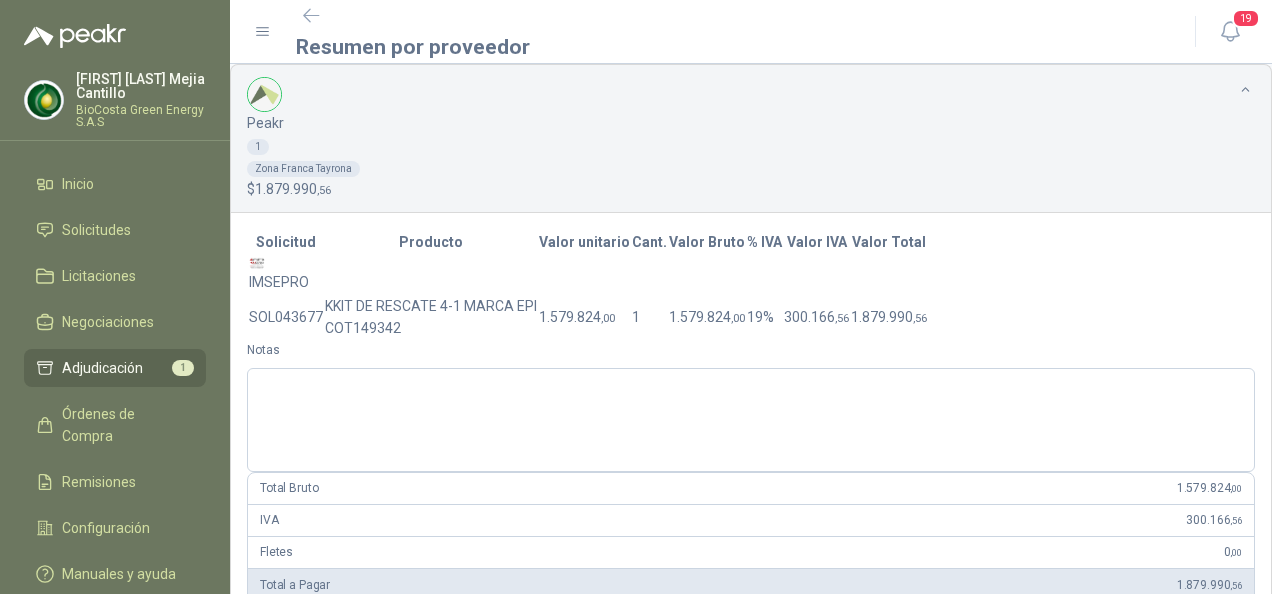 click on "Adjudicar" at bounding box center (273, 682) 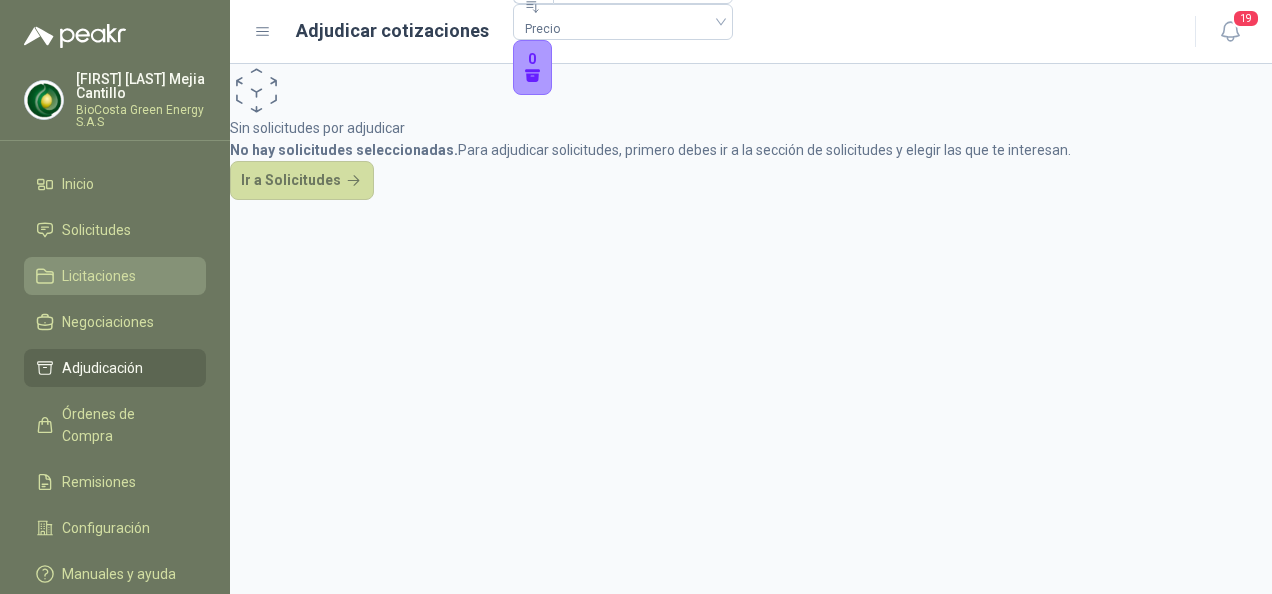 click on "Licitaciones" at bounding box center (99, 276) 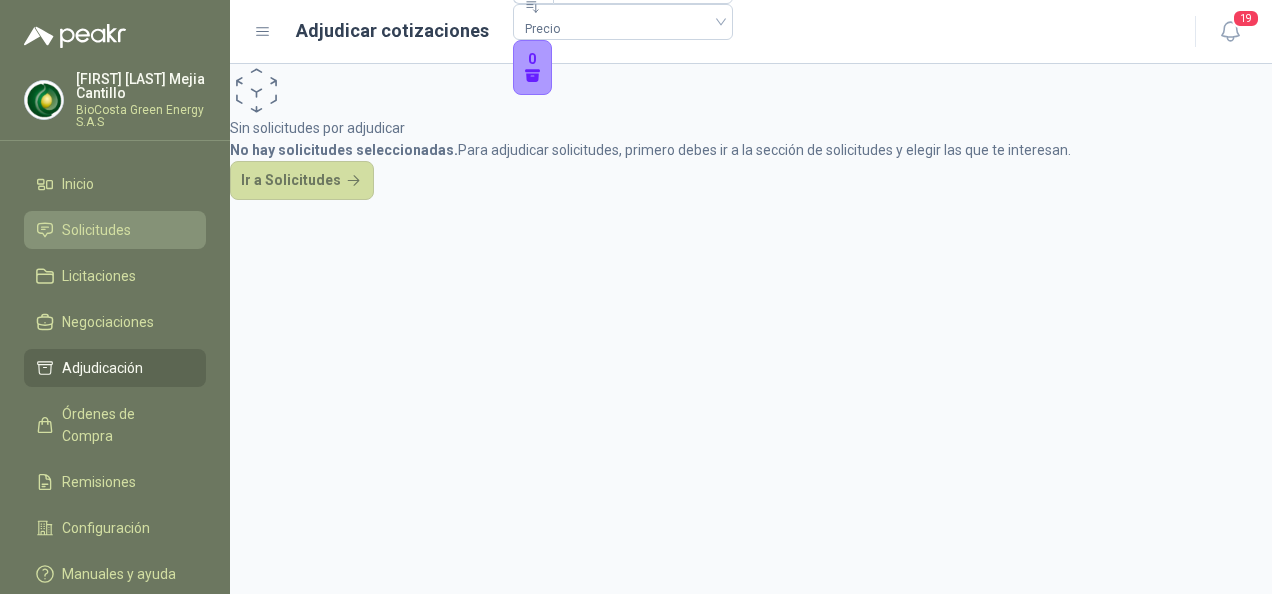 click on "Solicitudes" at bounding box center (115, 230) 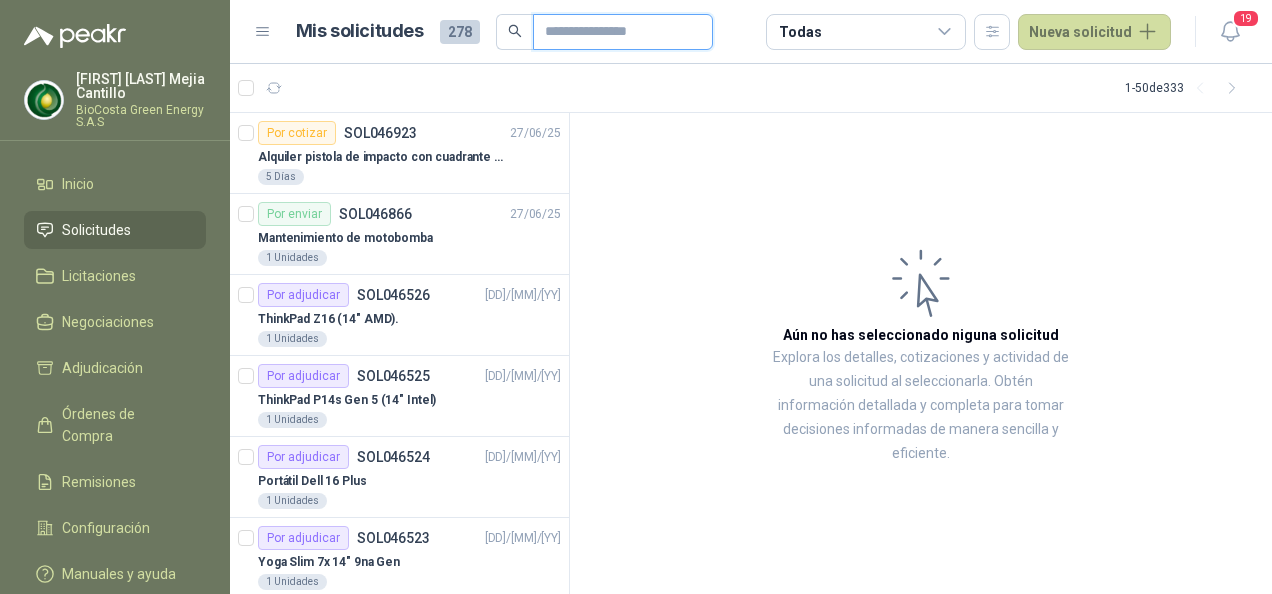 click at bounding box center [615, 32] 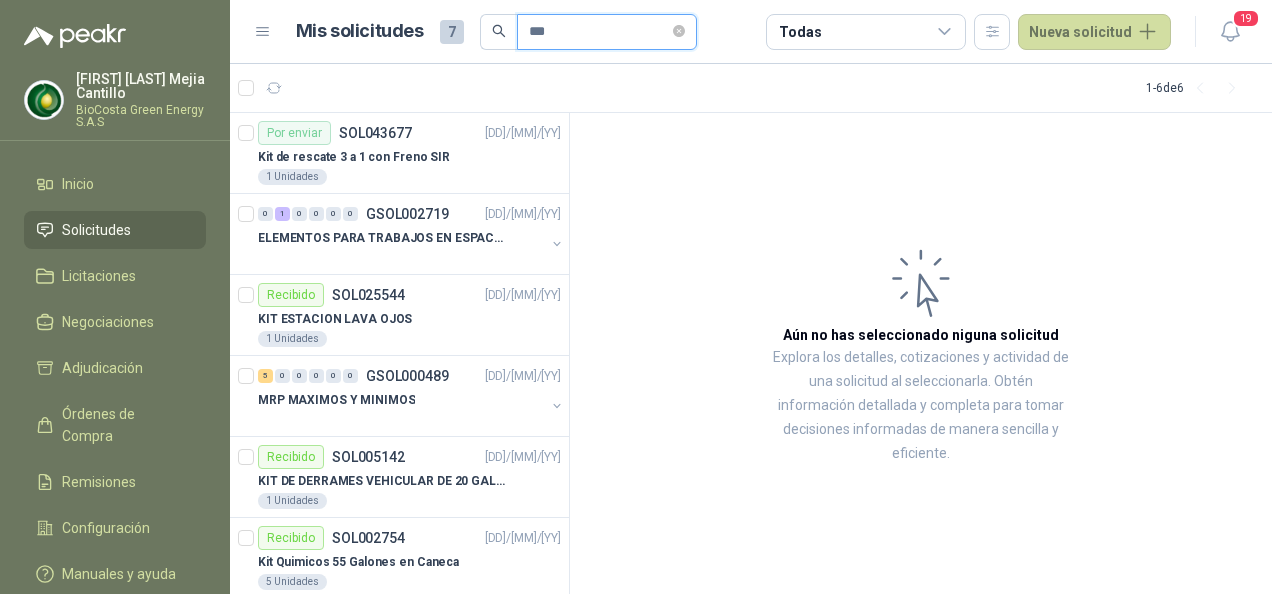 type on "***" 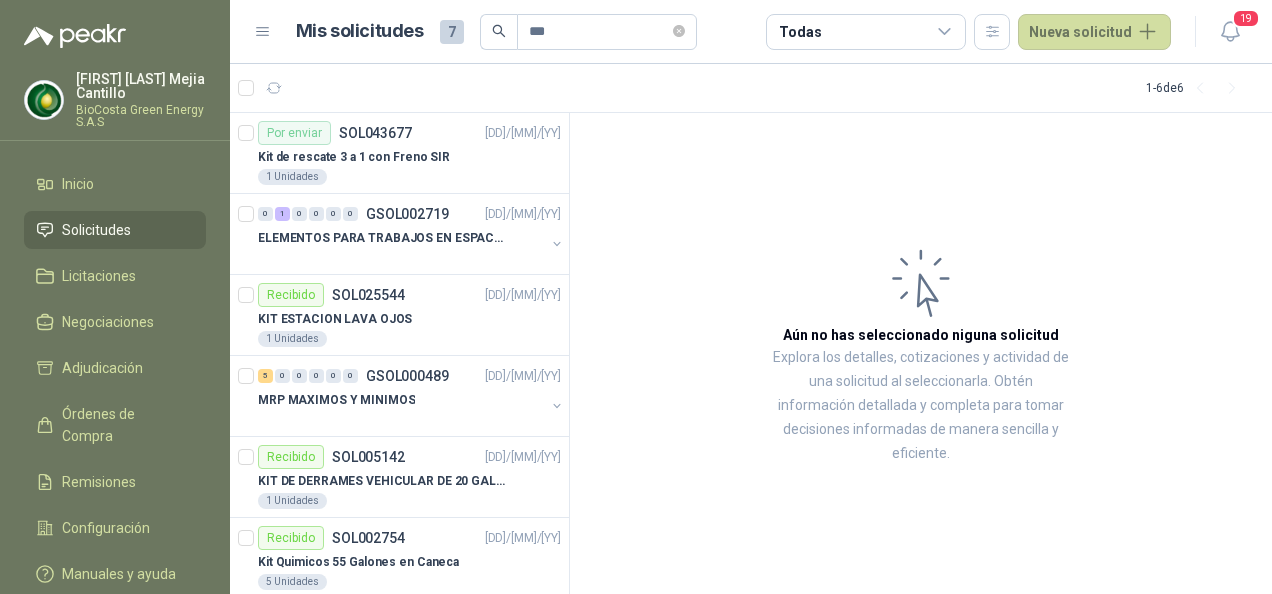 click on "Aún no has seleccionado niguna solicitud Explora los detalles, cotizaciones y actividad de una solicitud al seleccionarla. Obtén información detallada y   completa para tomar decisiones informadas de manera sencilla y eficiente." at bounding box center (921, 354) 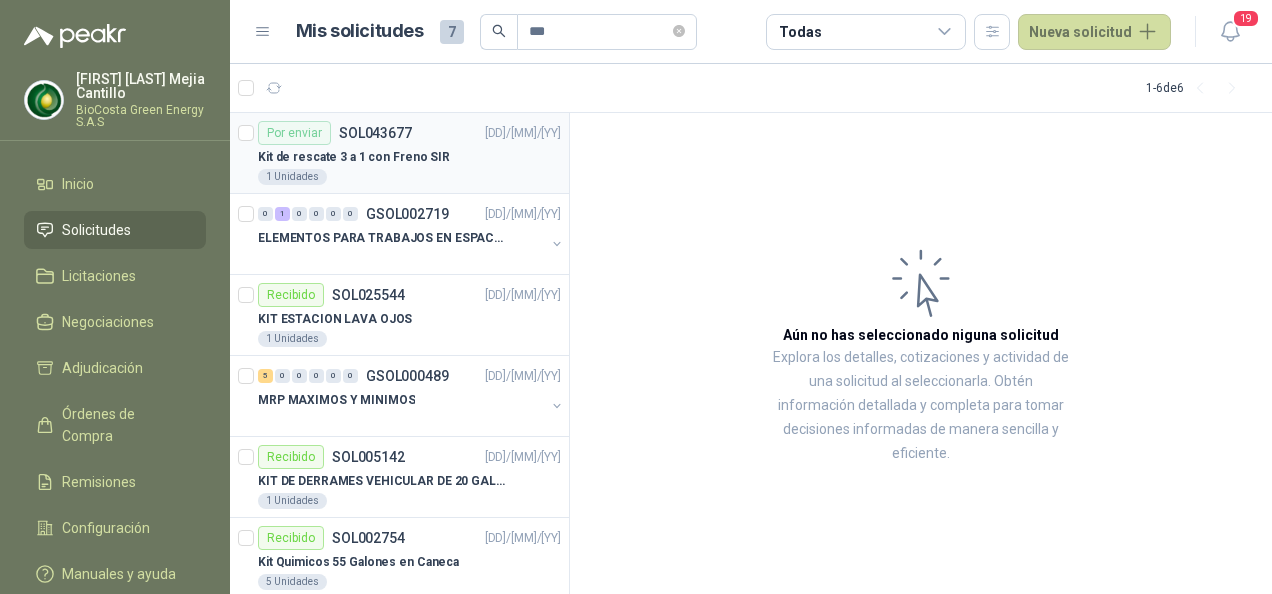 click on "1   Unidades" at bounding box center (409, 177) 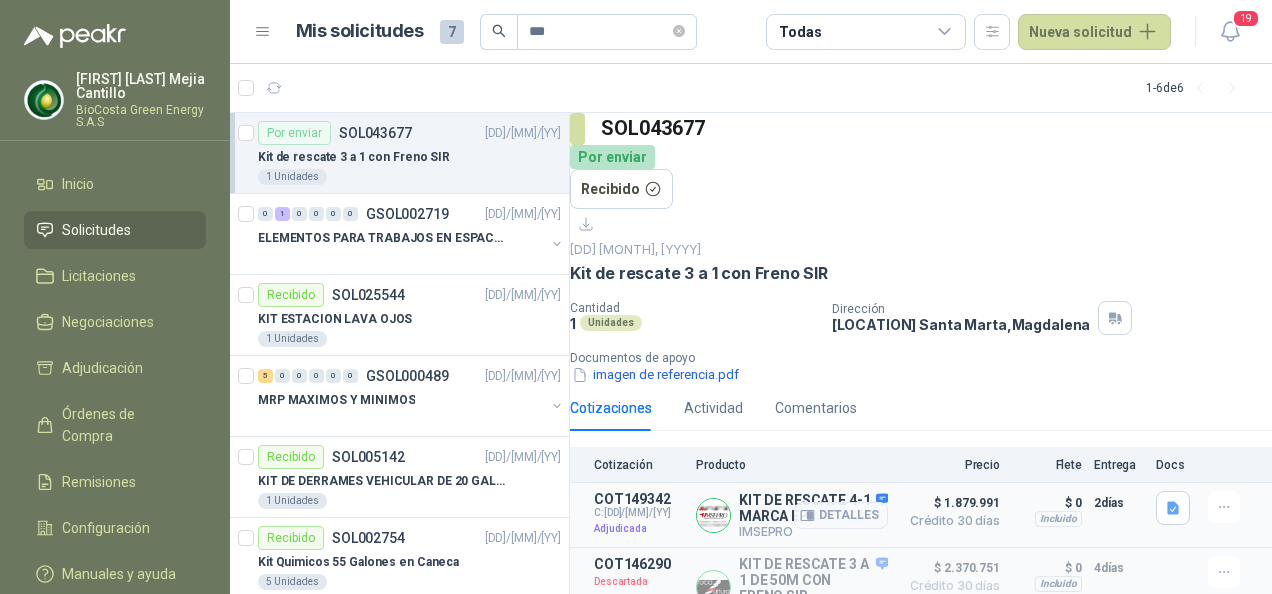 scroll, scrollTop: 82, scrollLeft: 0, axis: vertical 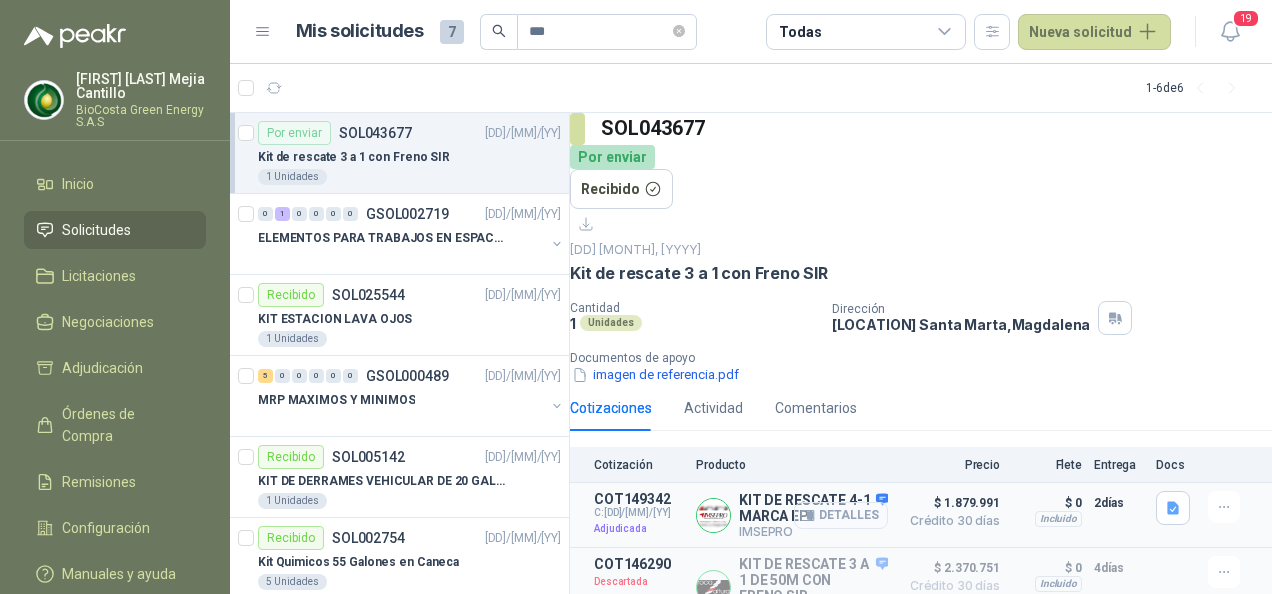 click on "Detalles" at bounding box center (841, 515) 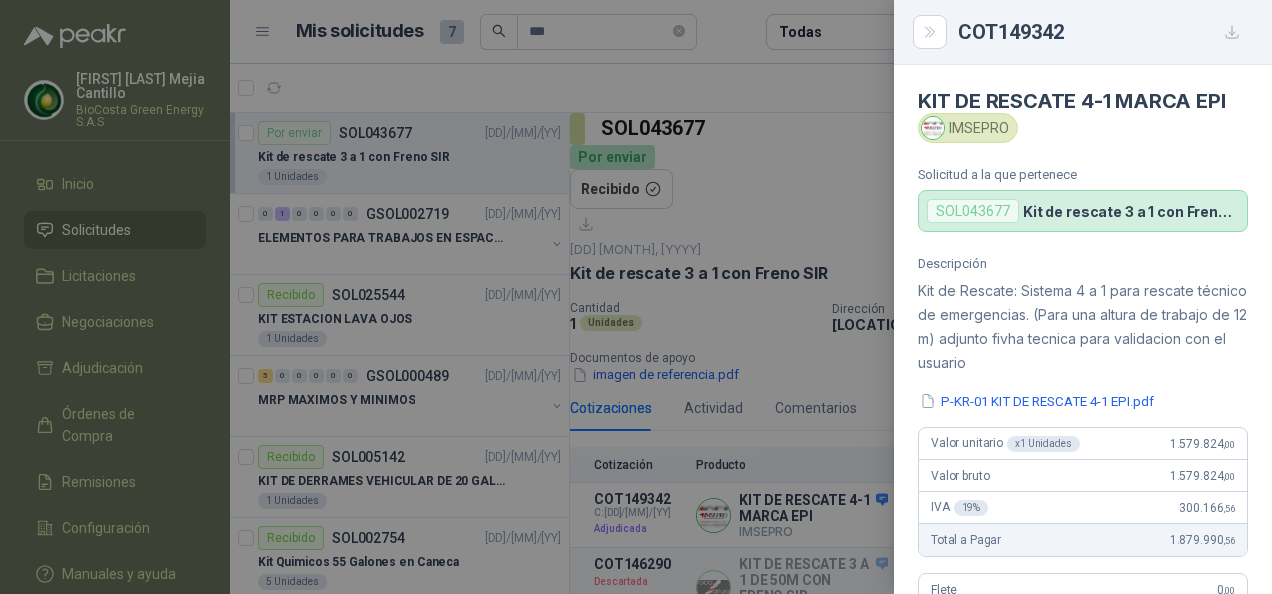 click at bounding box center [636, 297] 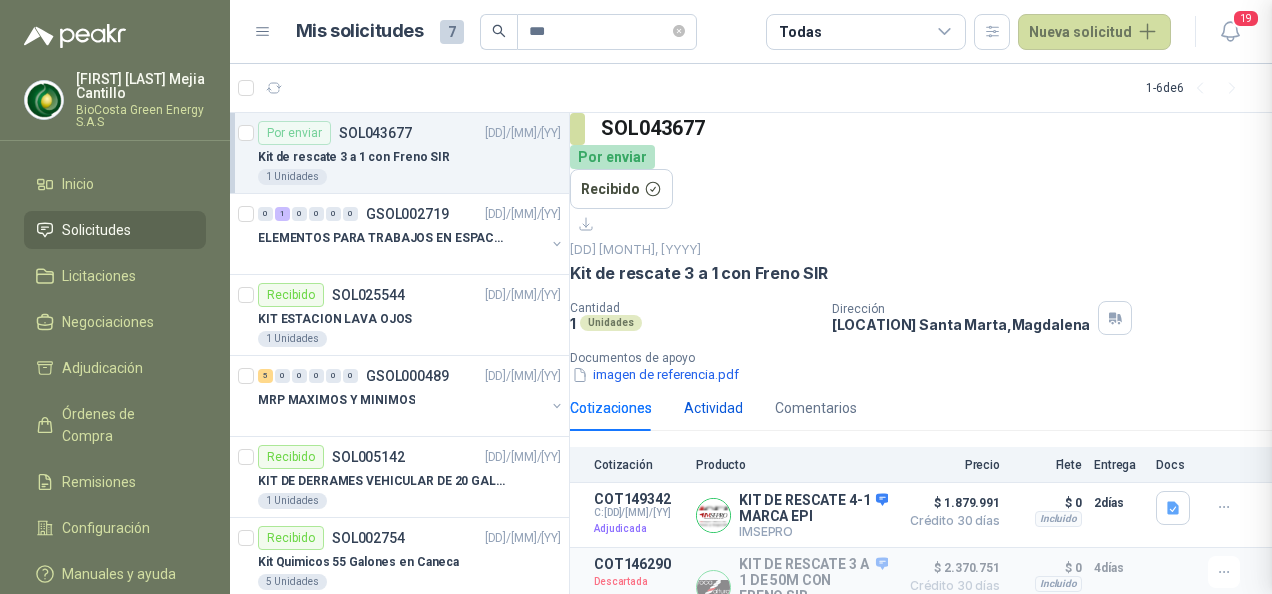 click on "Actividad" at bounding box center (713, 408) 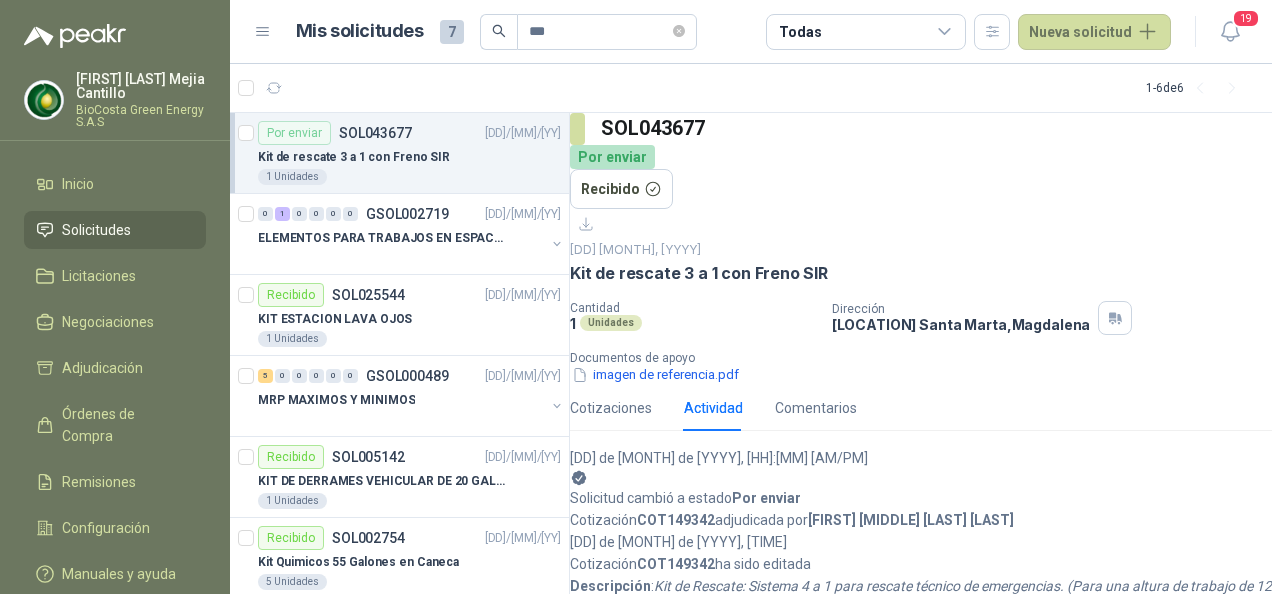 scroll, scrollTop: 518, scrollLeft: 0, axis: vertical 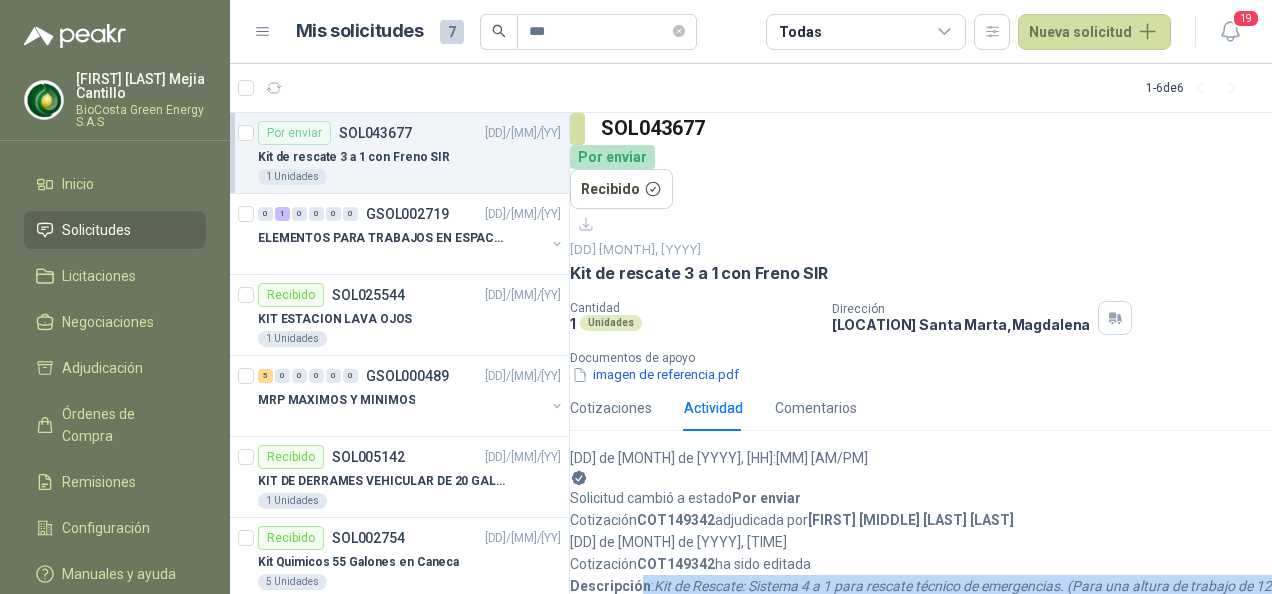 drag, startPoint x: 707, startPoint y: 348, endPoint x: 997, endPoint y: 389, distance: 292.88394 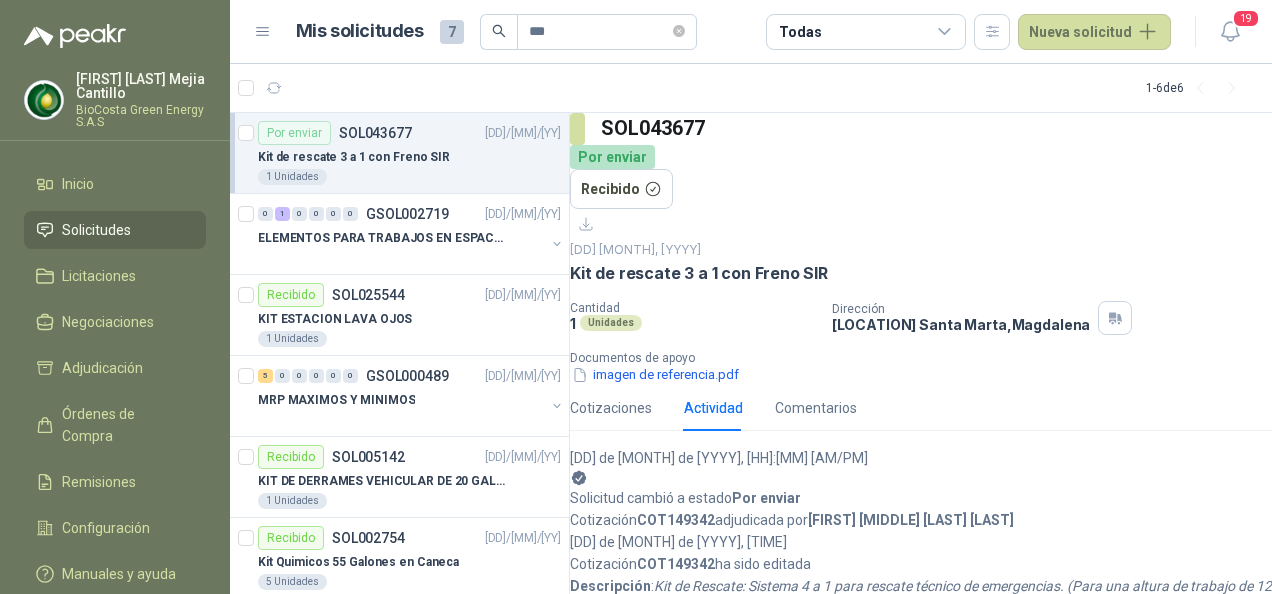 scroll, scrollTop: 0, scrollLeft: 0, axis: both 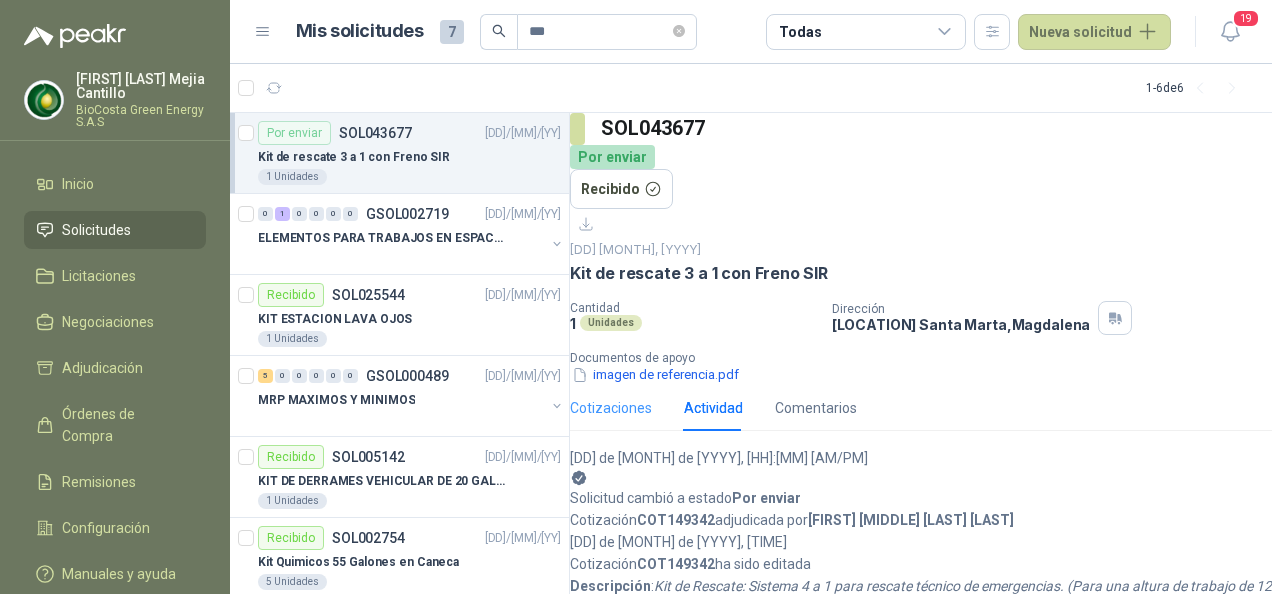 click on "Cotizaciones" at bounding box center [611, 408] 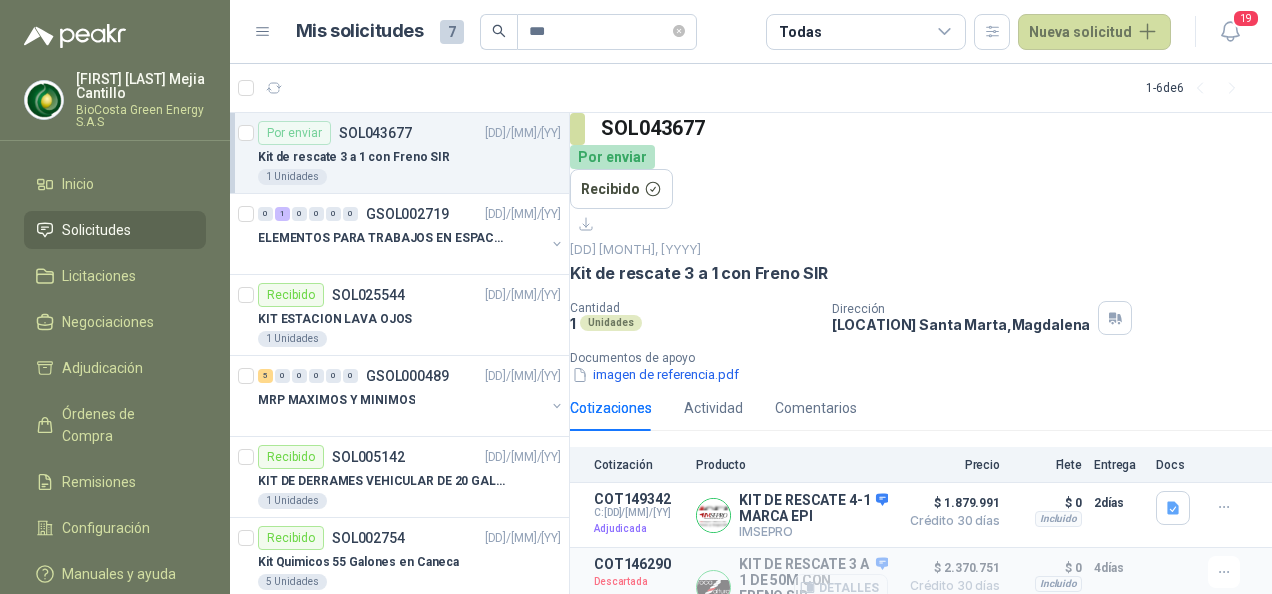 click on "Detalles" at bounding box center (841, 587) 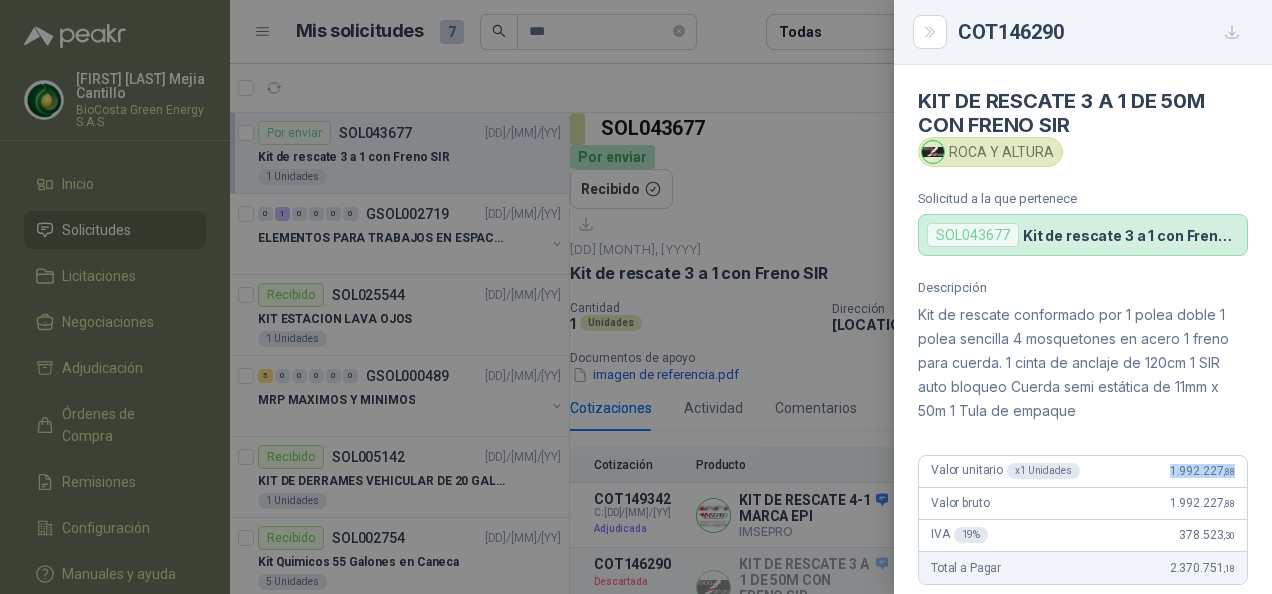 drag, startPoint x: 1146, startPoint y: 467, endPoint x: 1222, endPoint y: 471, distance: 76.105194 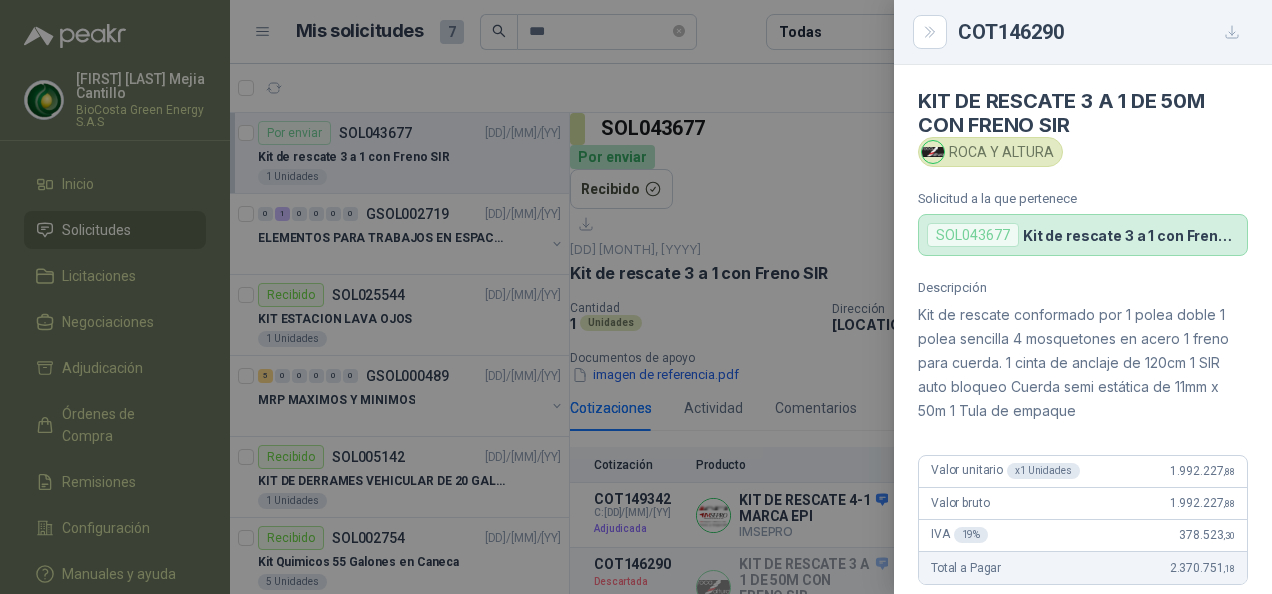 click at bounding box center [636, 297] 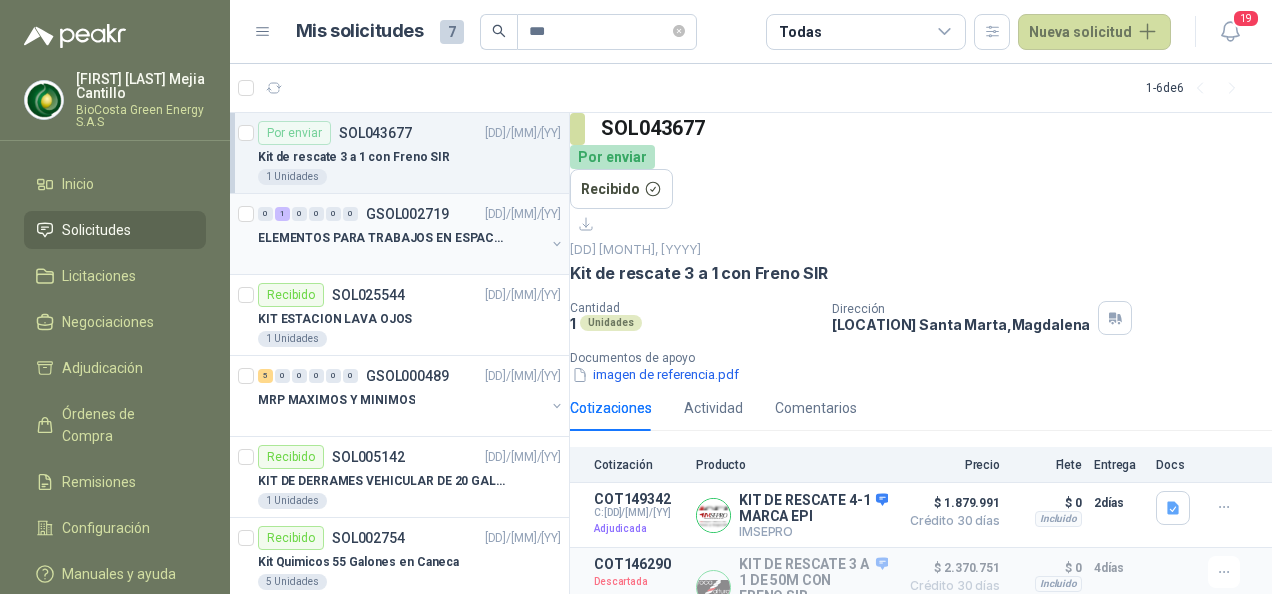 scroll, scrollTop: 0, scrollLeft: 0, axis: both 